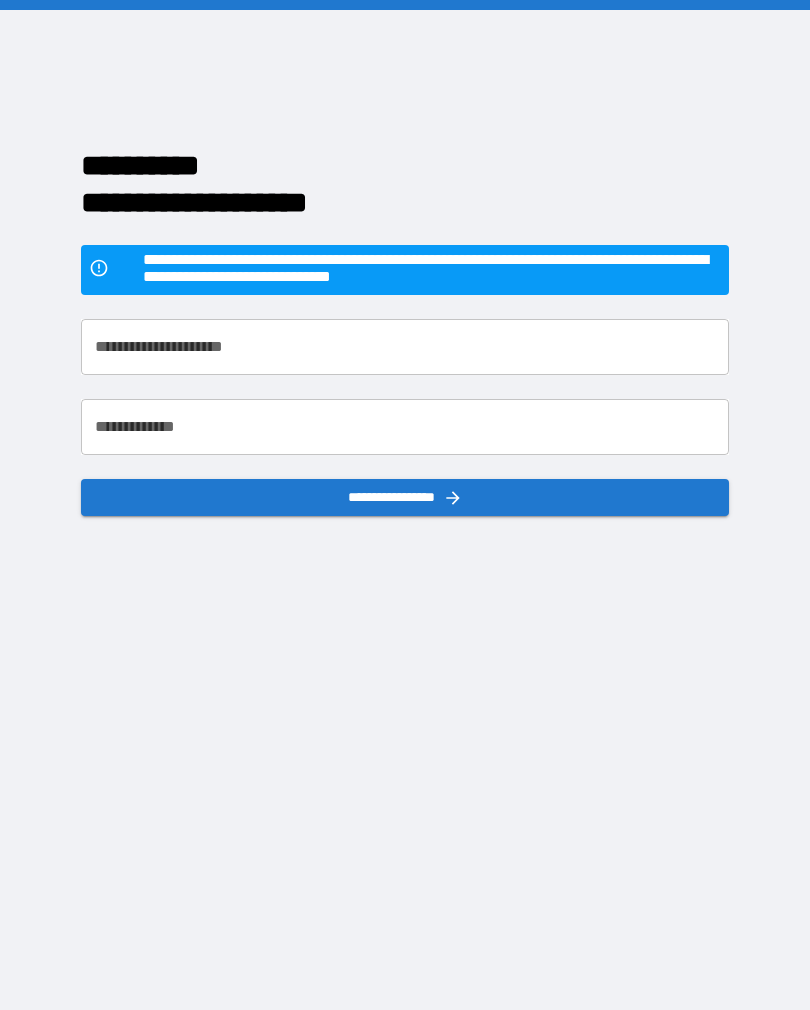 scroll, scrollTop: 0, scrollLeft: 0, axis: both 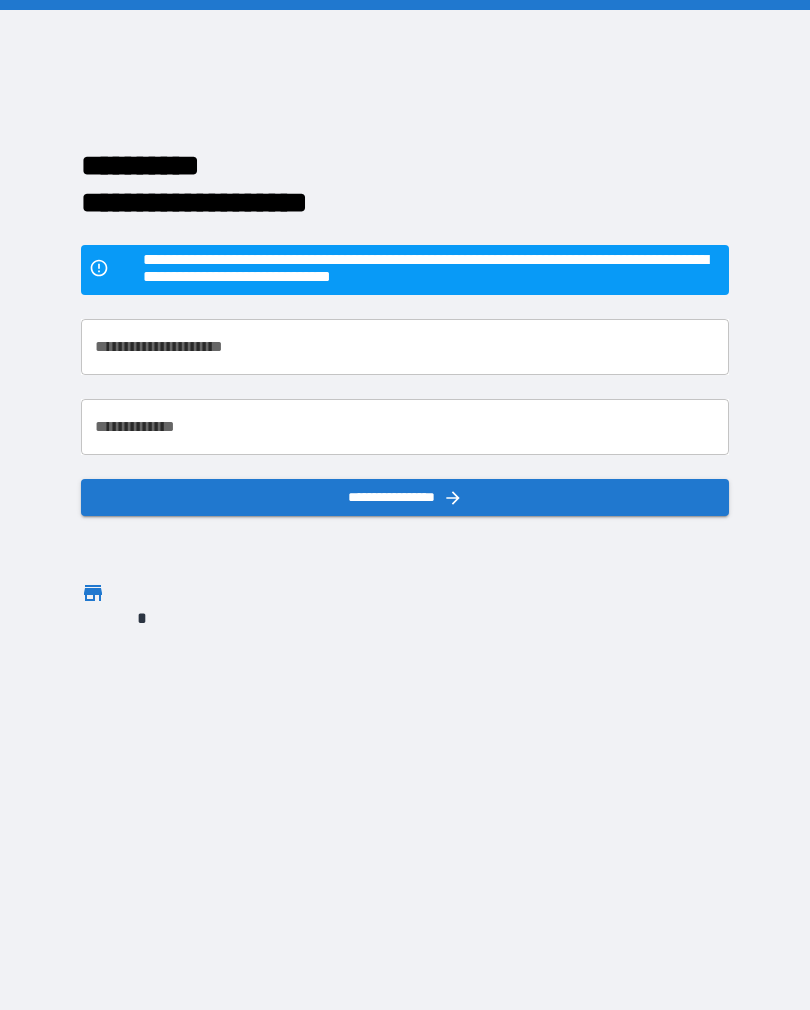 click on "**********" at bounding box center [405, 347] 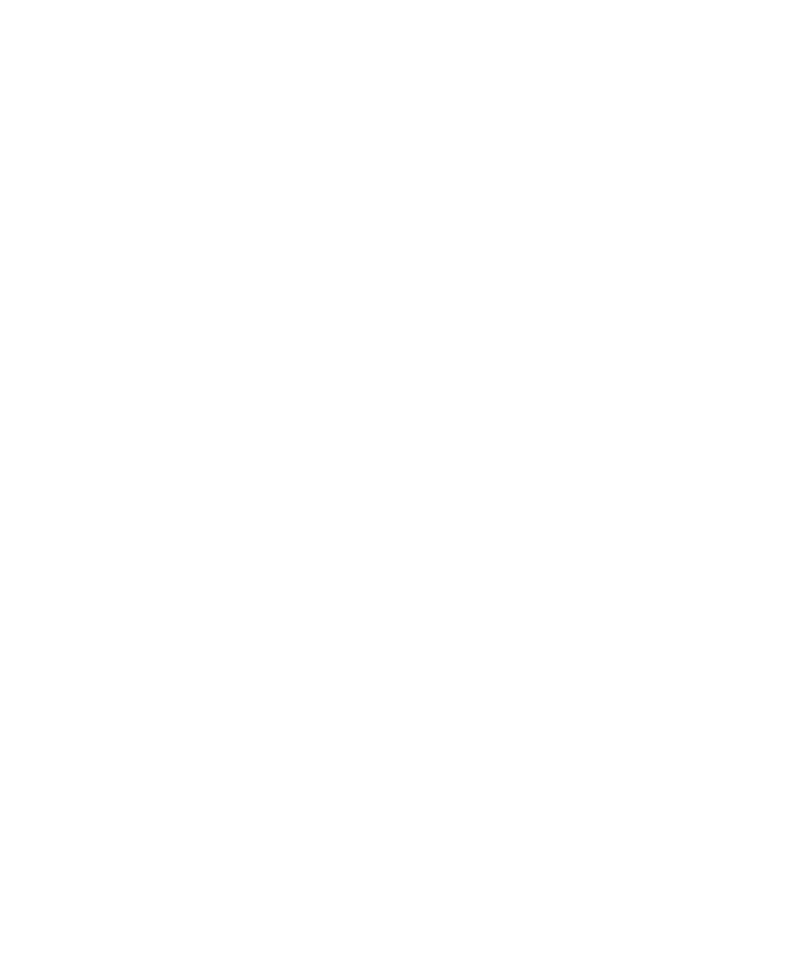scroll, scrollTop: 0, scrollLeft: 0, axis: both 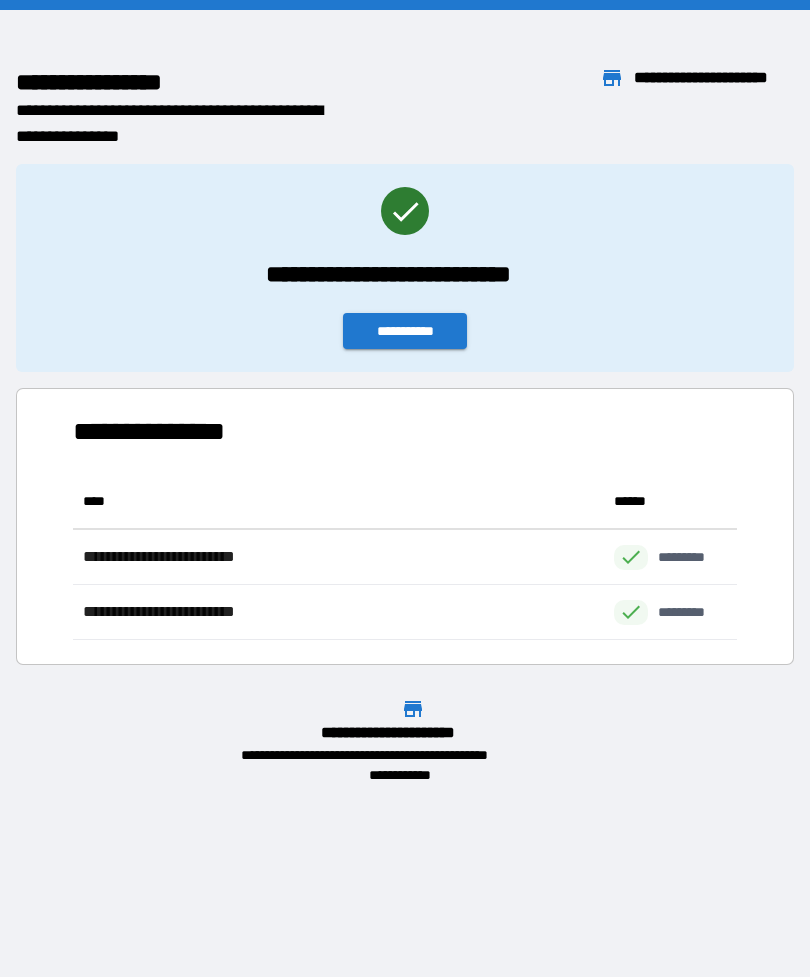 click on "**********" at bounding box center [405, 331] 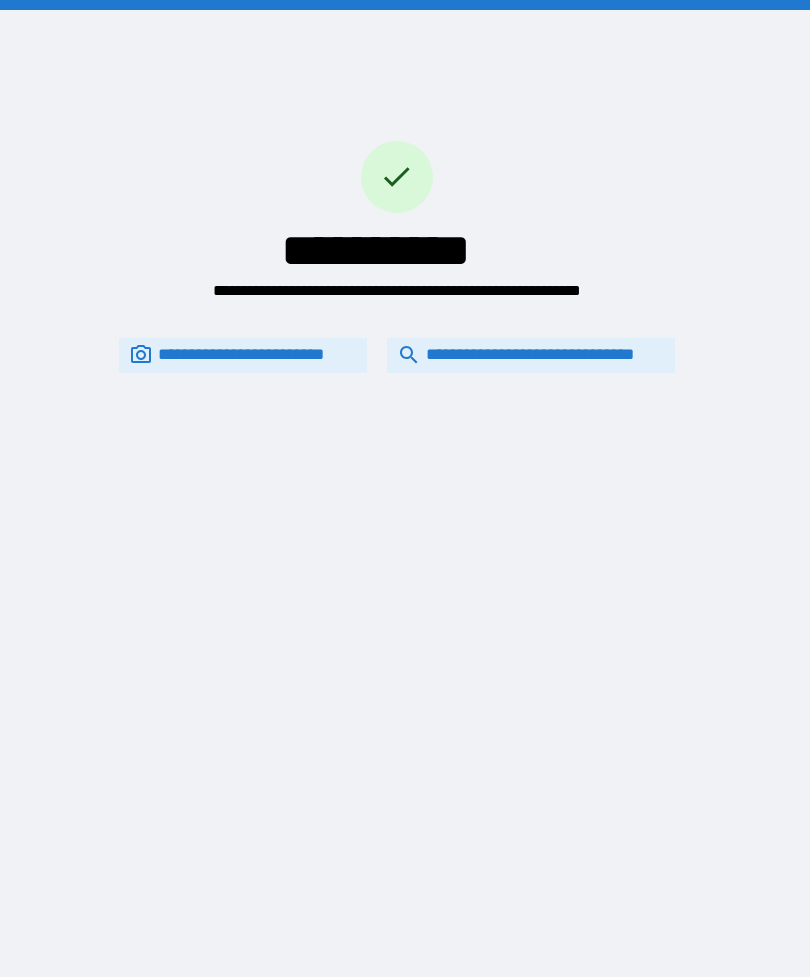 click on "**********" at bounding box center (531, 355) 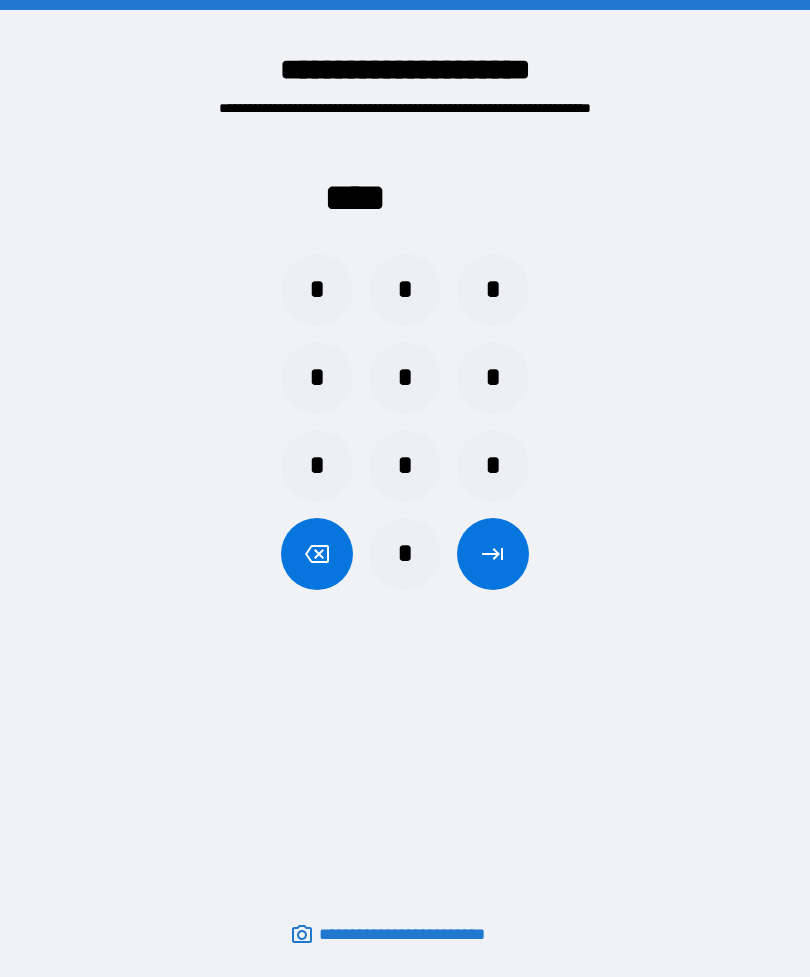 click on "*" at bounding box center (405, 554) 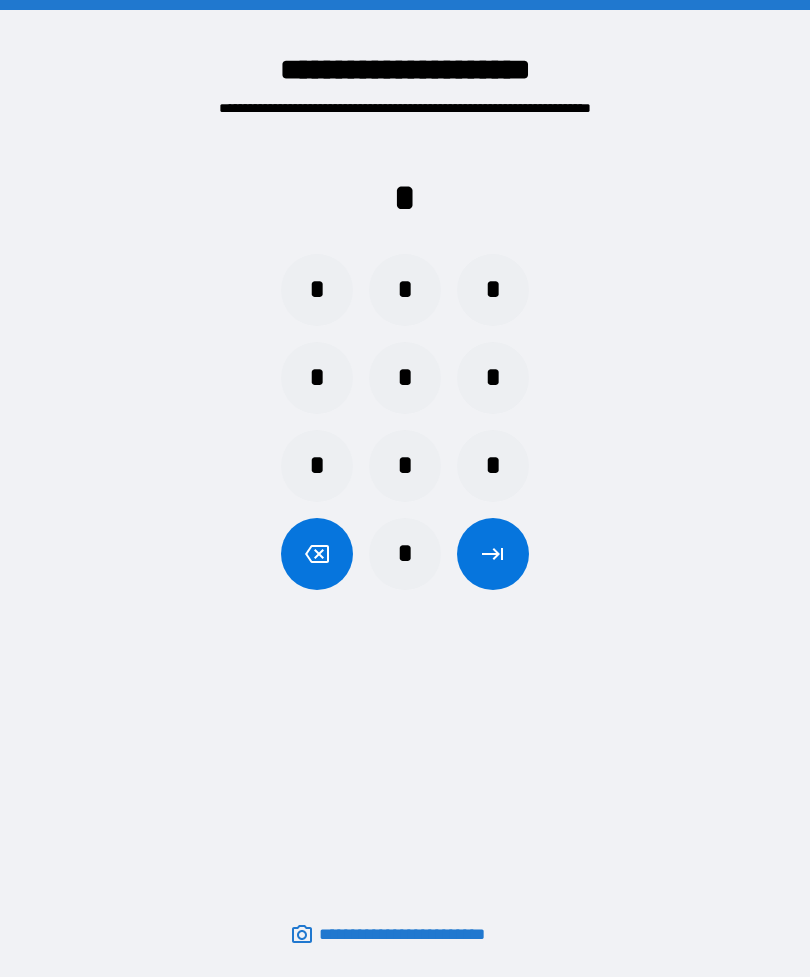 click on "*" at bounding box center (317, 378) 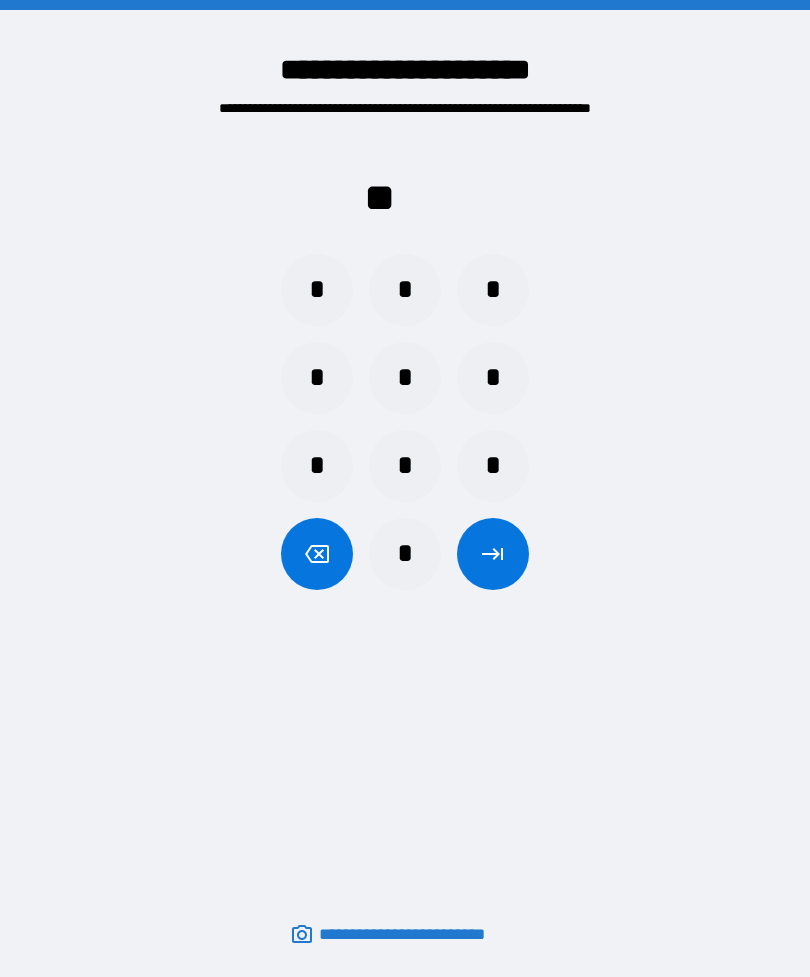 click on "*" at bounding box center [493, 290] 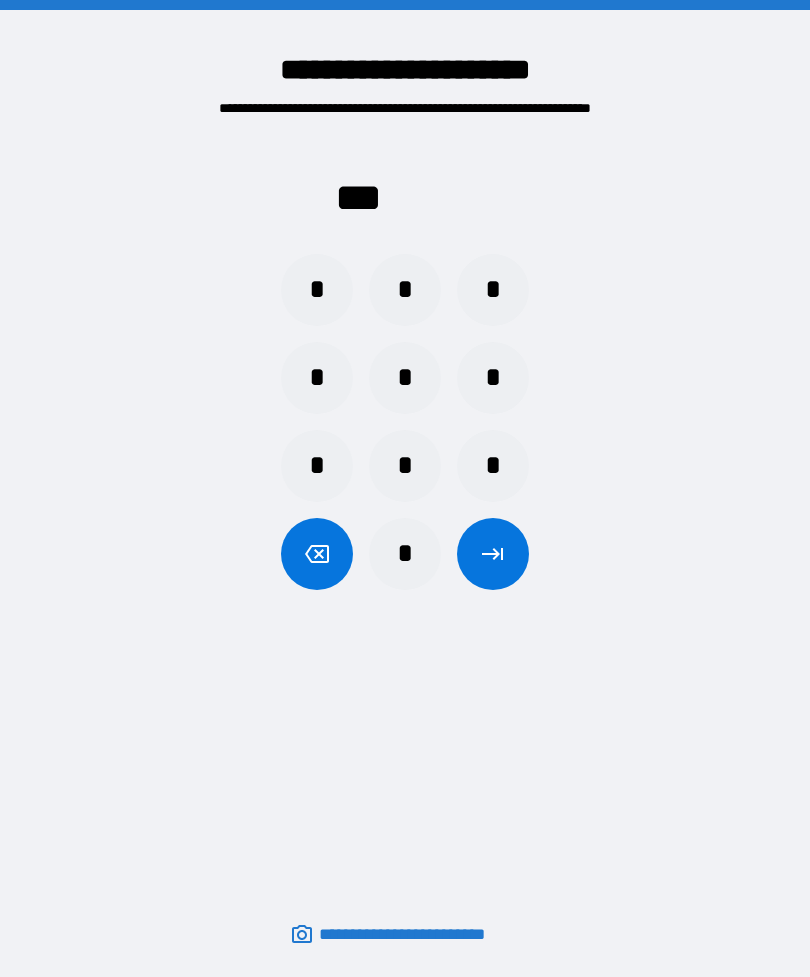 click on "*" at bounding box center (493, 466) 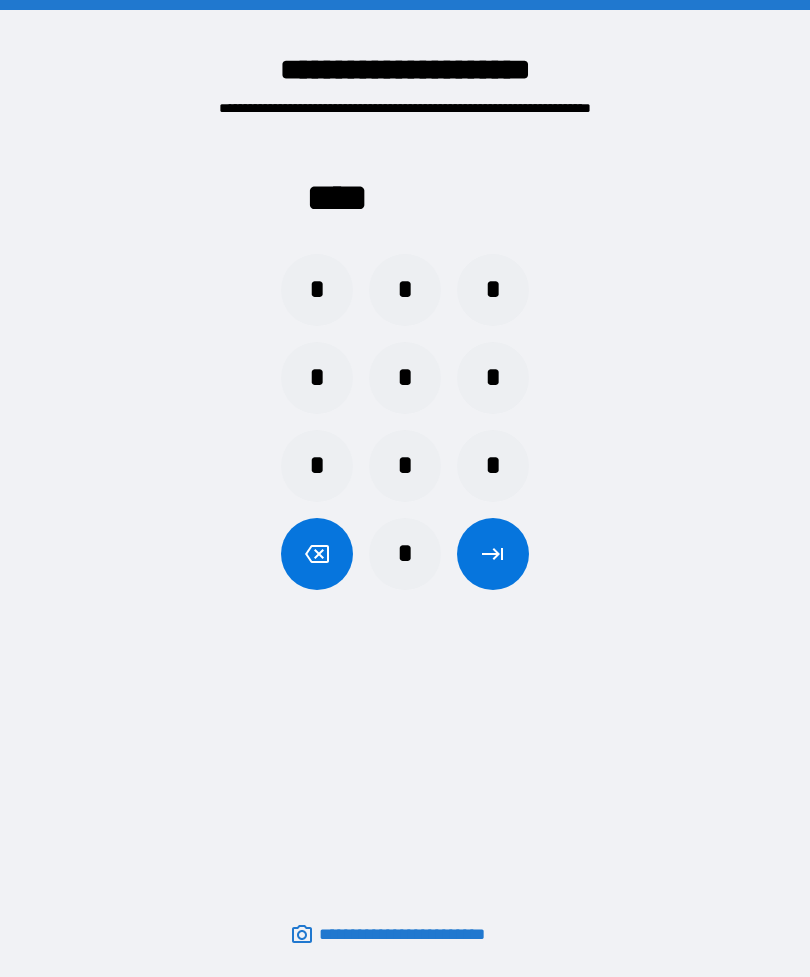 click at bounding box center (493, 554) 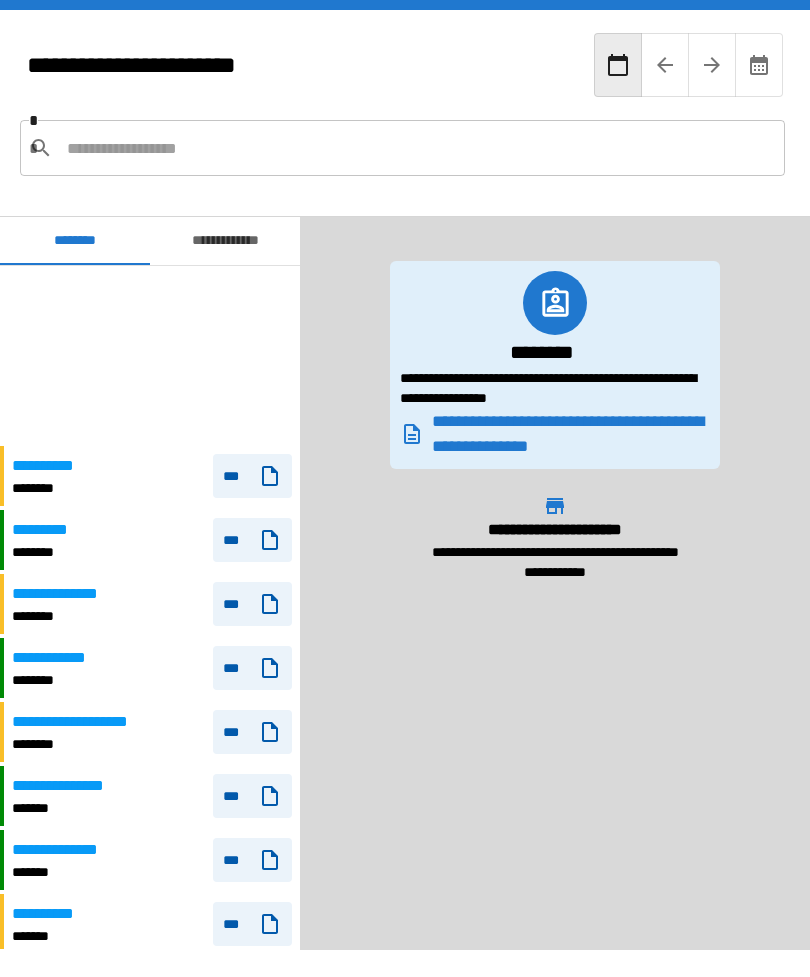 scroll, scrollTop: 180, scrollLeft: 0, axis: vertical 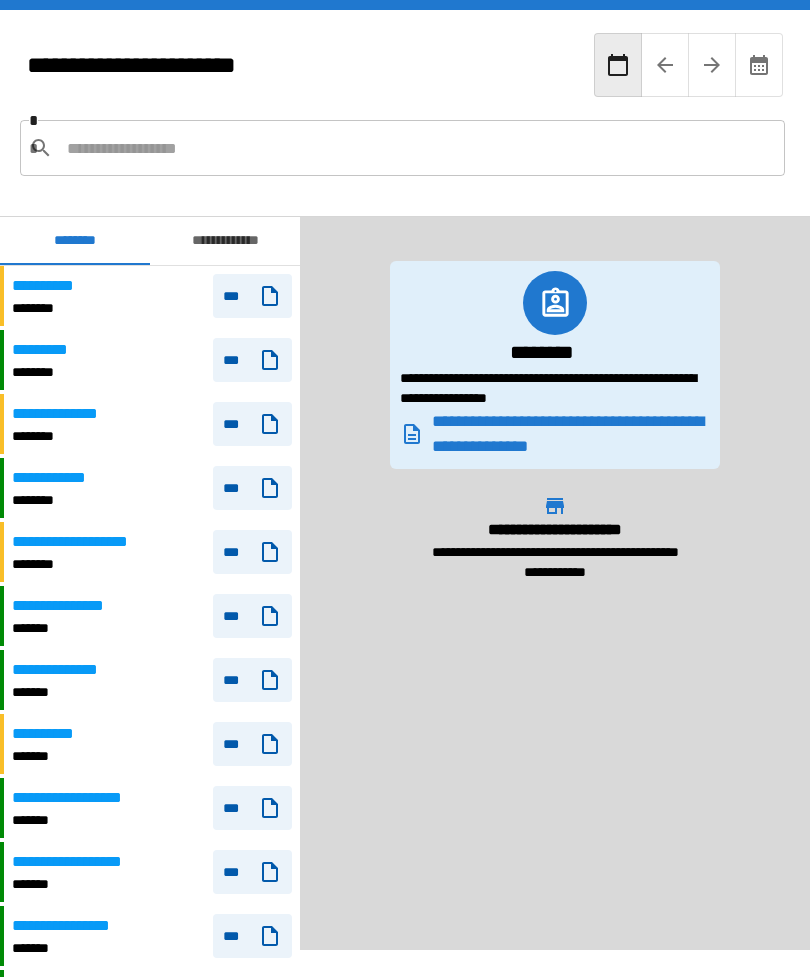 click on "**********" at bounding box center [55, 286] 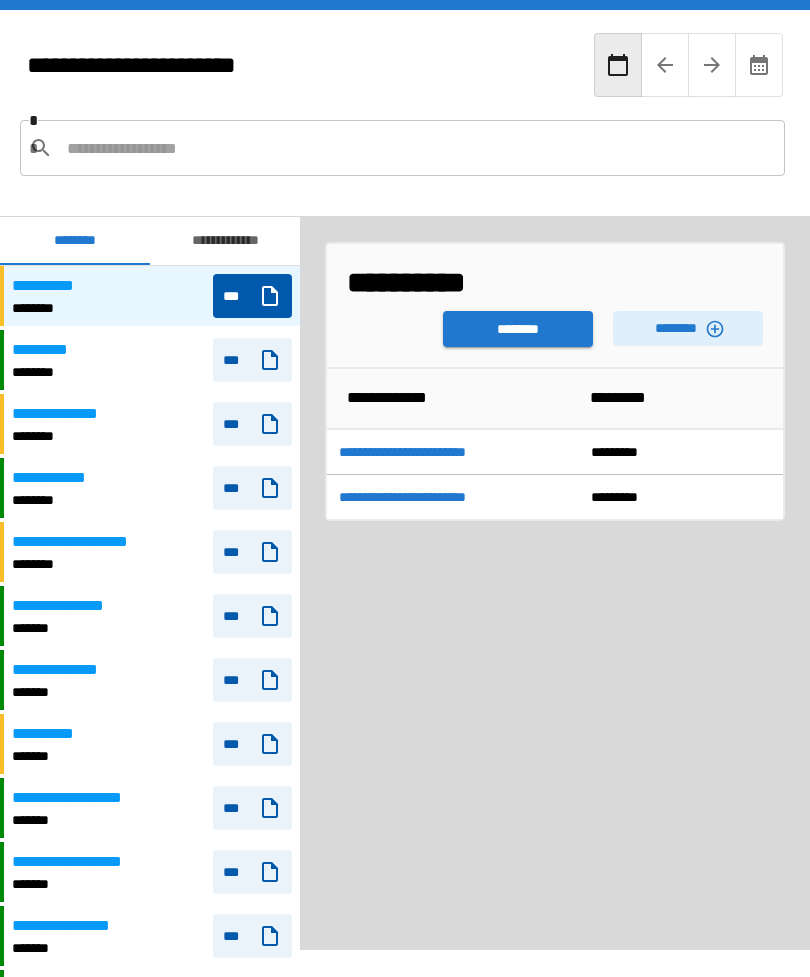 click on "********" at bounding box center (688, 328) 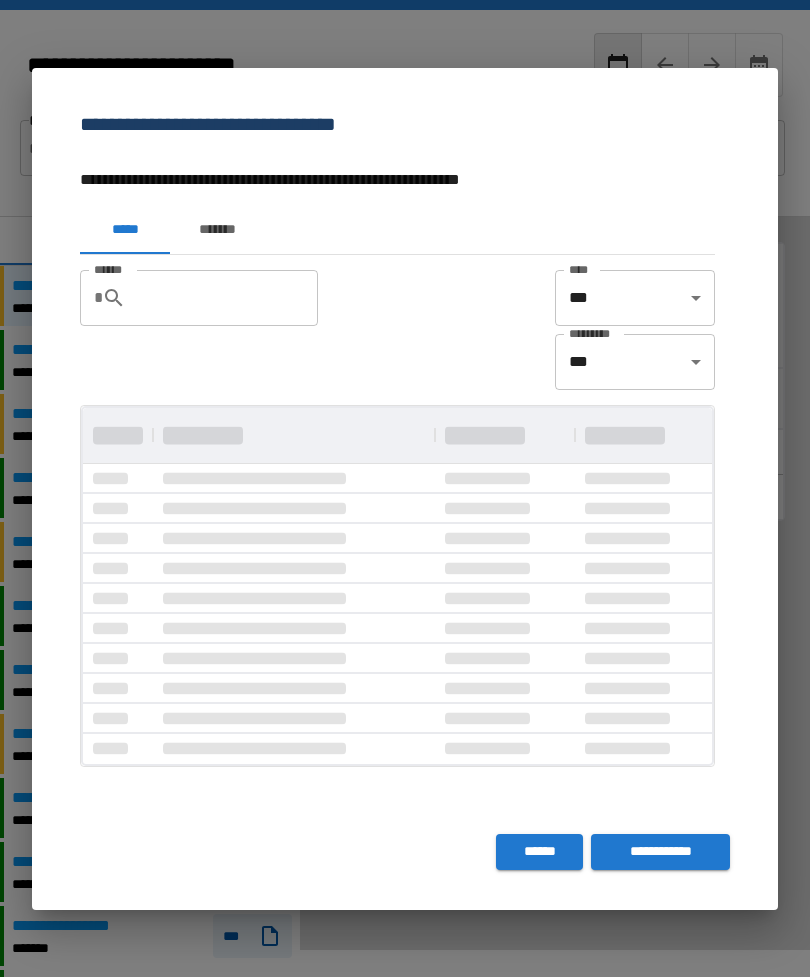 scroll, scrollTop: 0, scrollLeft: 0, axis: both 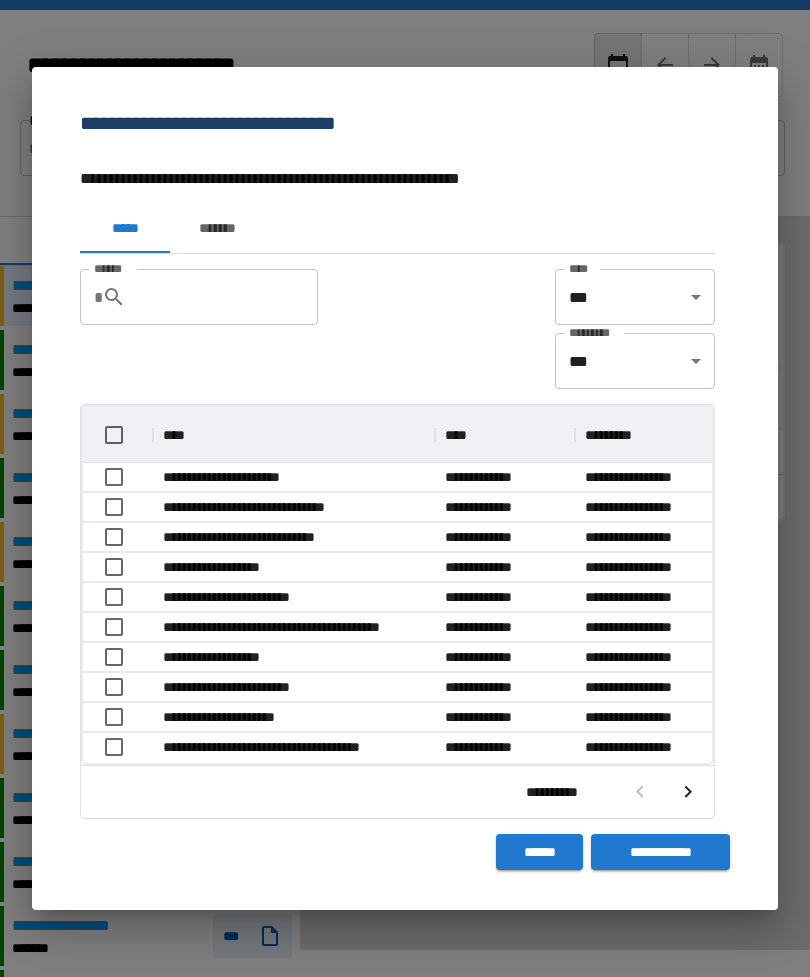 click 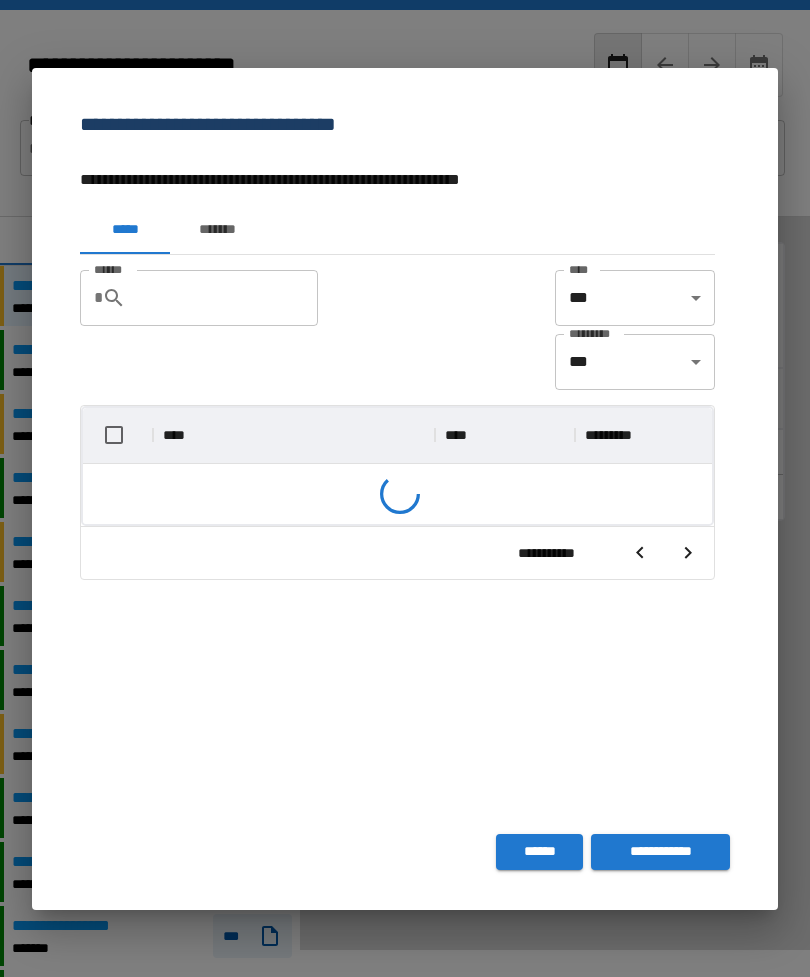 scroll, scrollTop: 356, scrollLeft: 629, axis: both 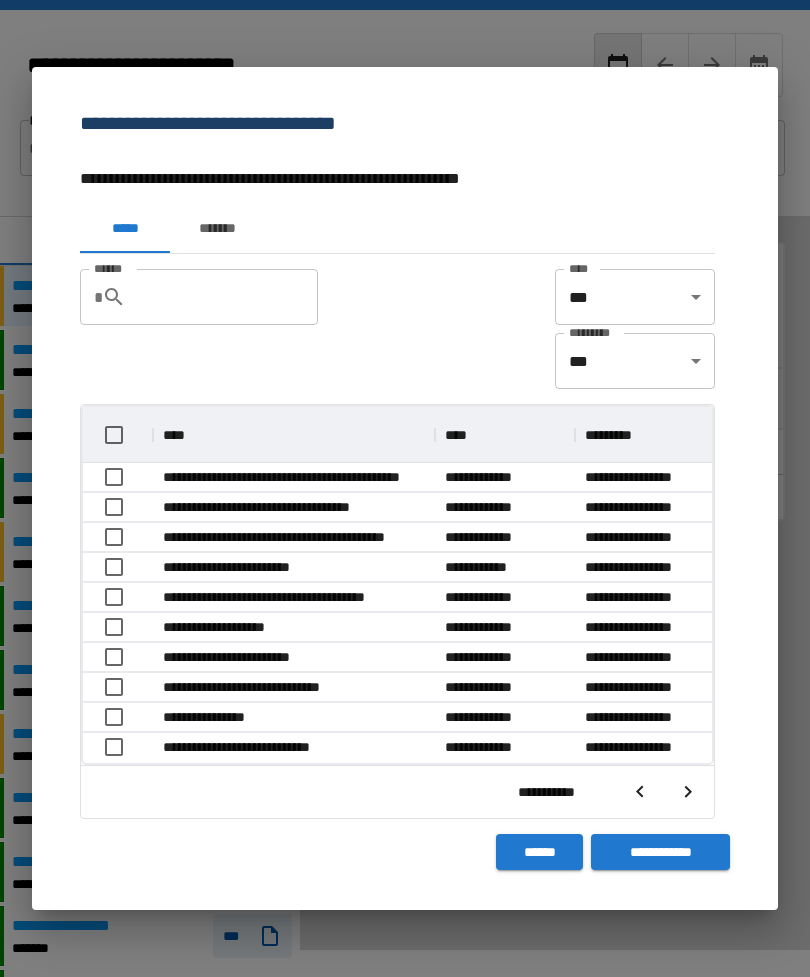 click at bounding box center (640, 792) 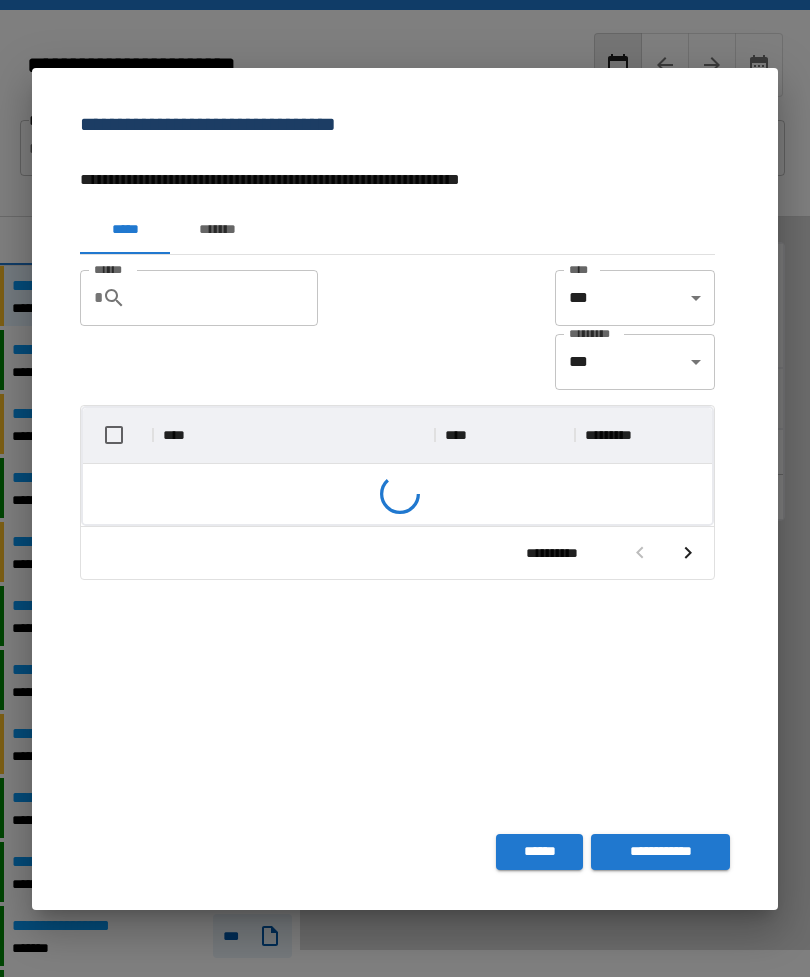 scroll, scrollTop: 356, scrollLeft: 629, axis: both 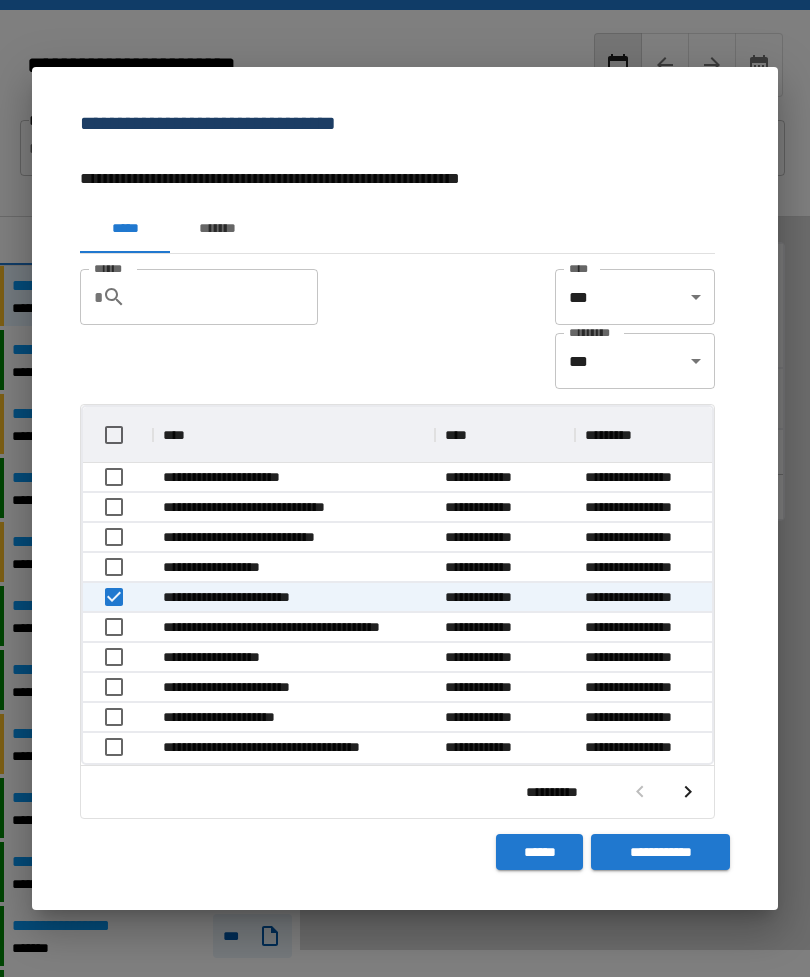 click on "**********" at bounding box center [660, 852] 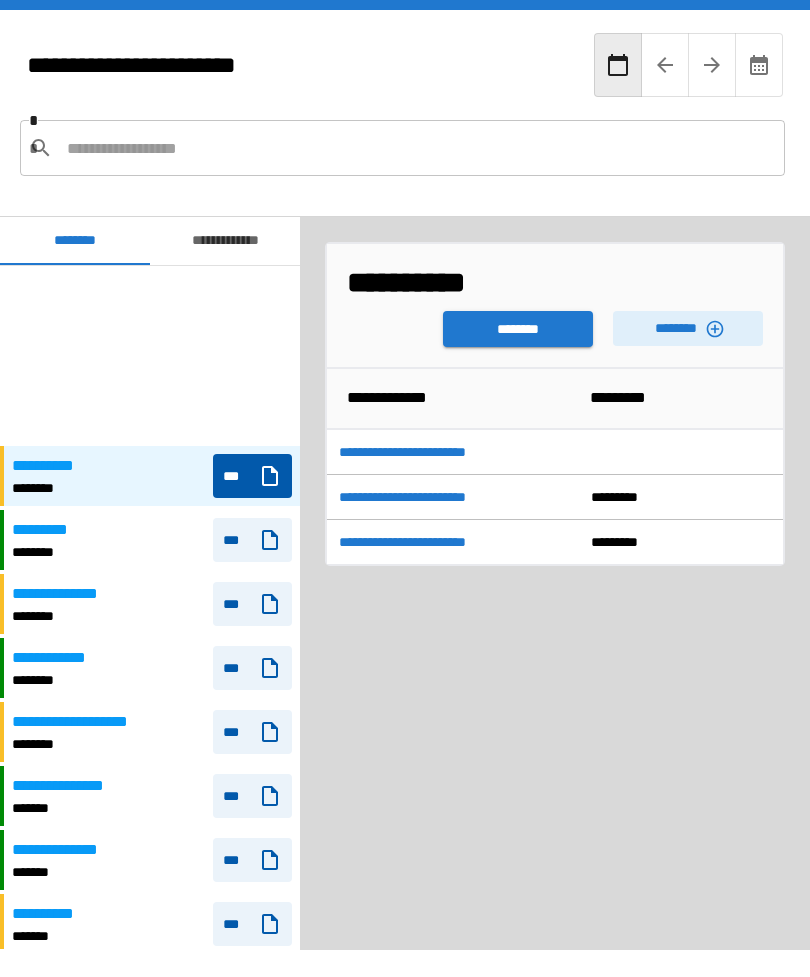 scroll, scrollTop: 180, scrollLeft: 0, axis: vertical 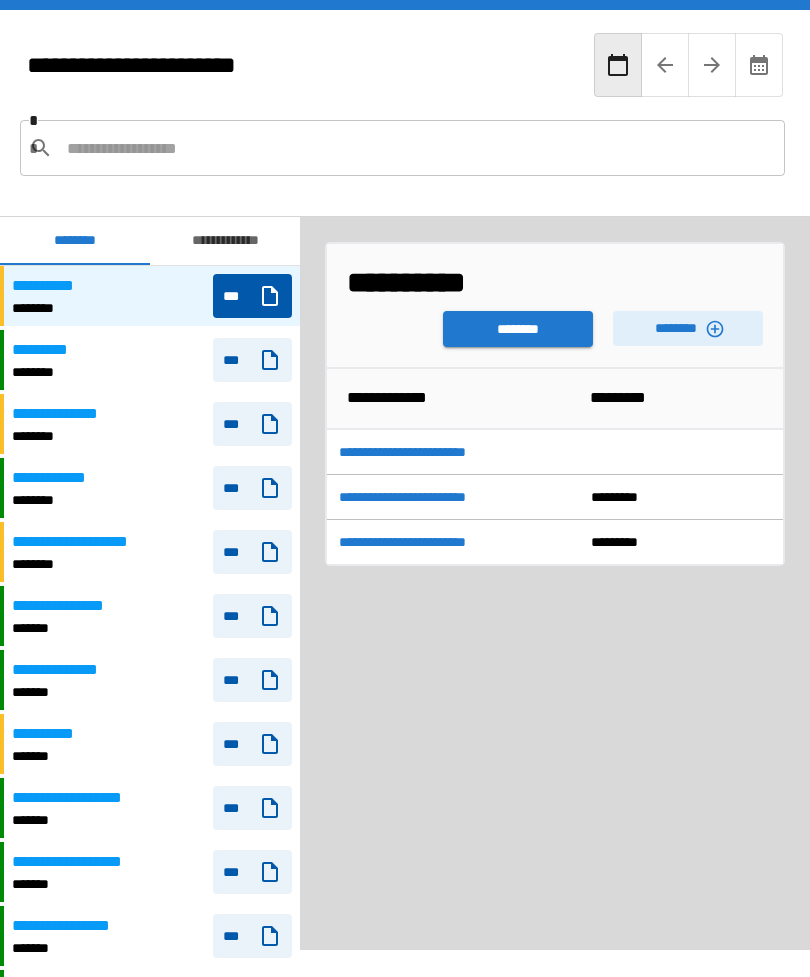 click on "********" at bounding box center [688, 328] 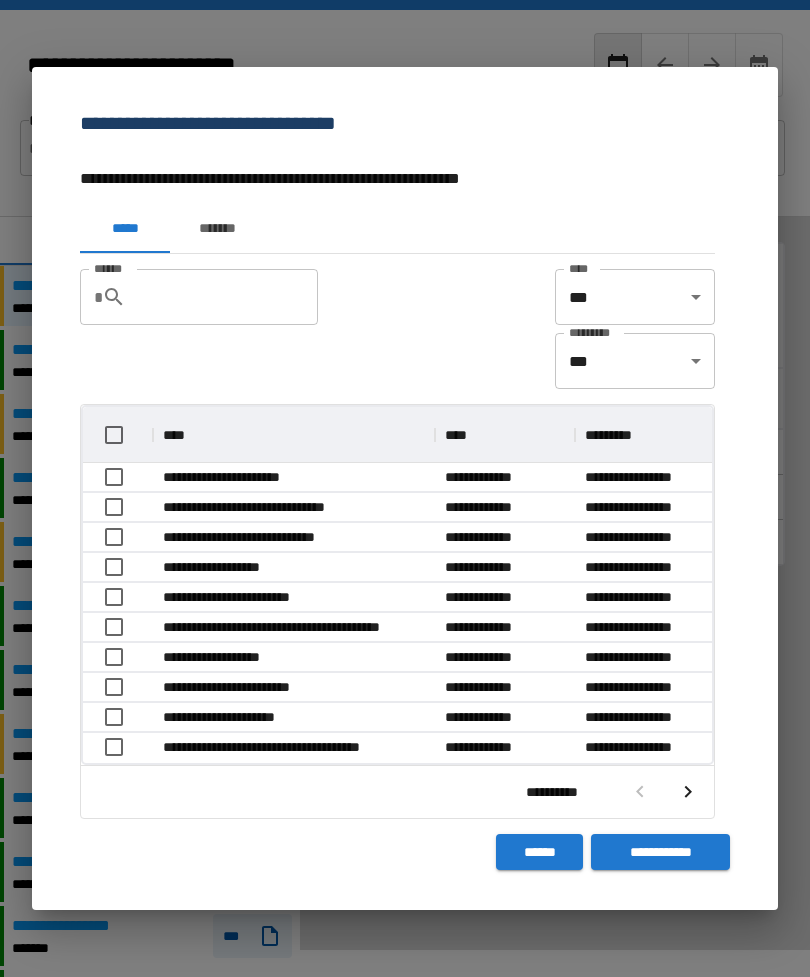 scroll, scrollTop: 1, scrollLeft: 1, axis: both 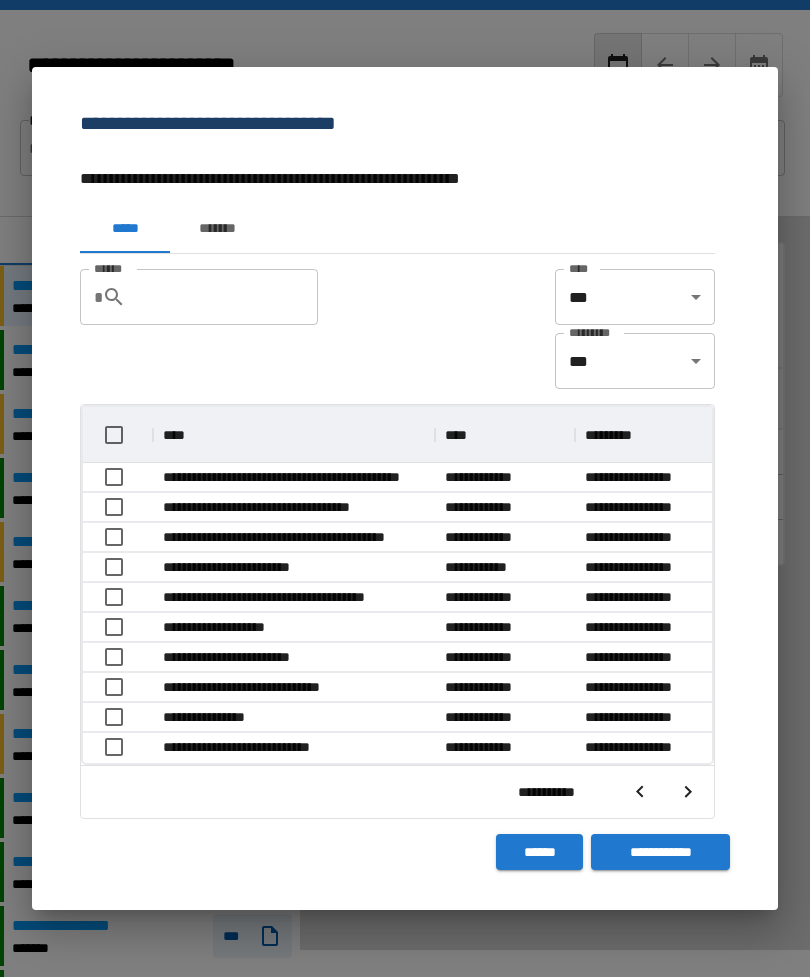 click 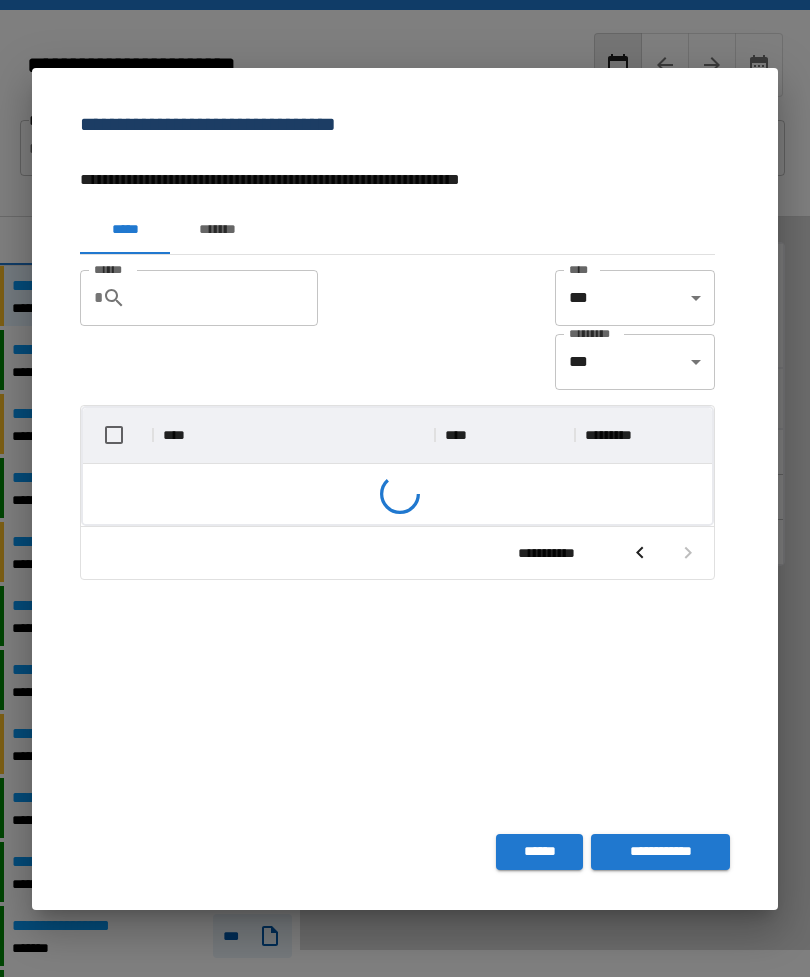 scroll, scrollTop: 146, scrollLeft: 629, axis: both 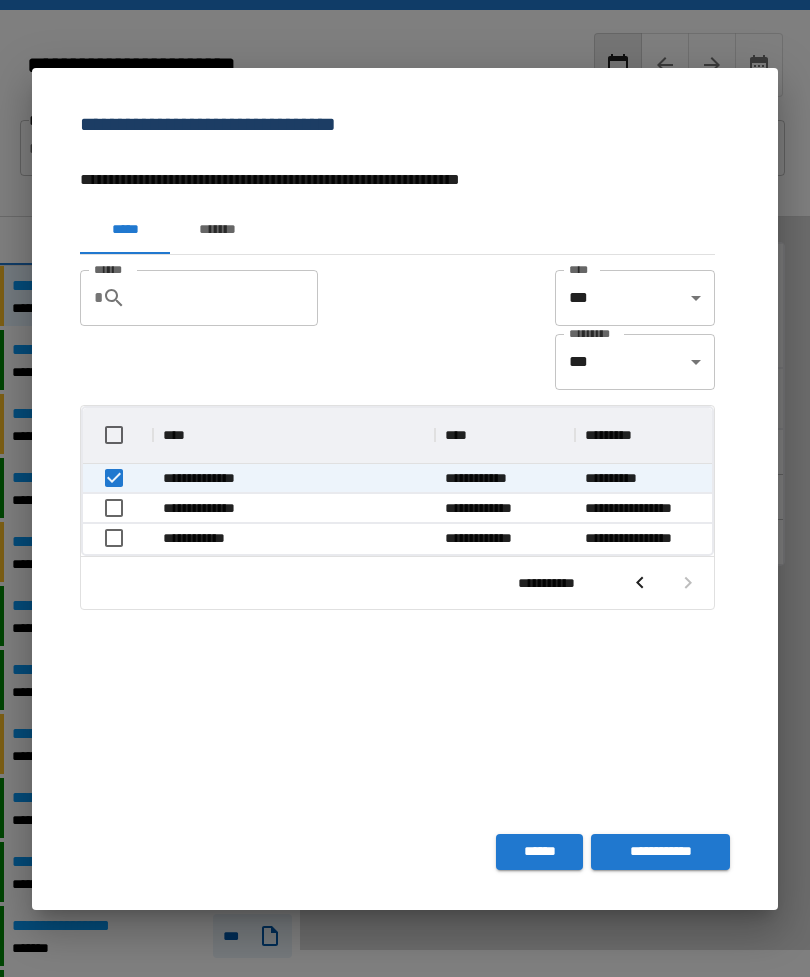 click on "**********" at bounding box center [660, 852] 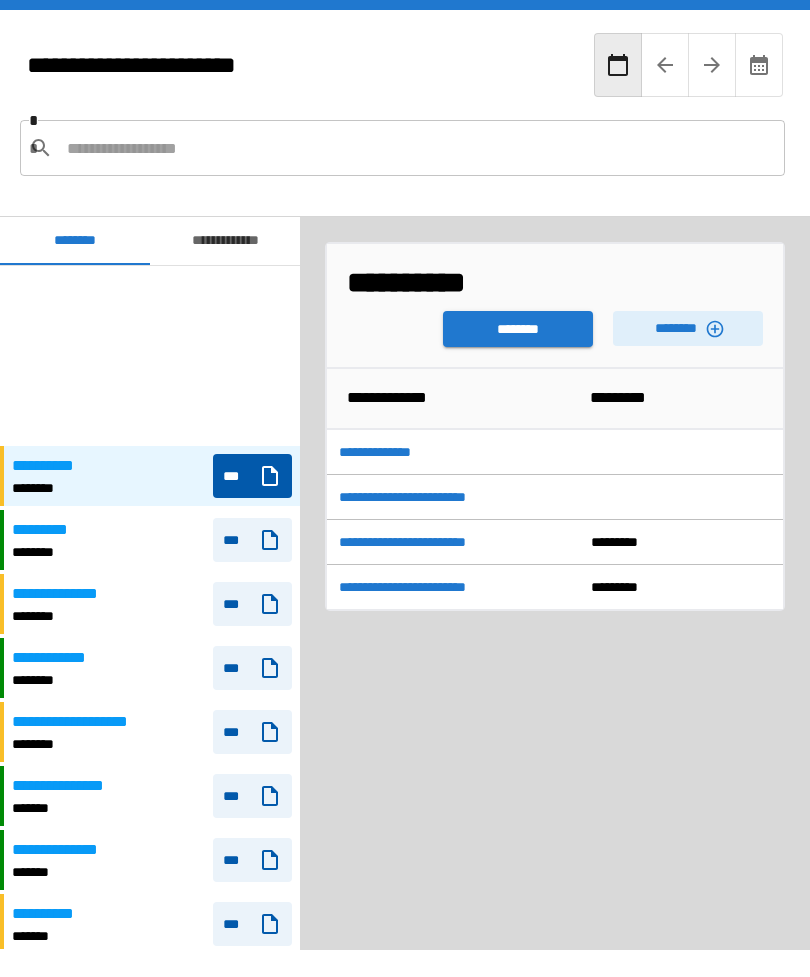 scroll, scrollTop: 180, scrollLeft: 0, axis: vertical 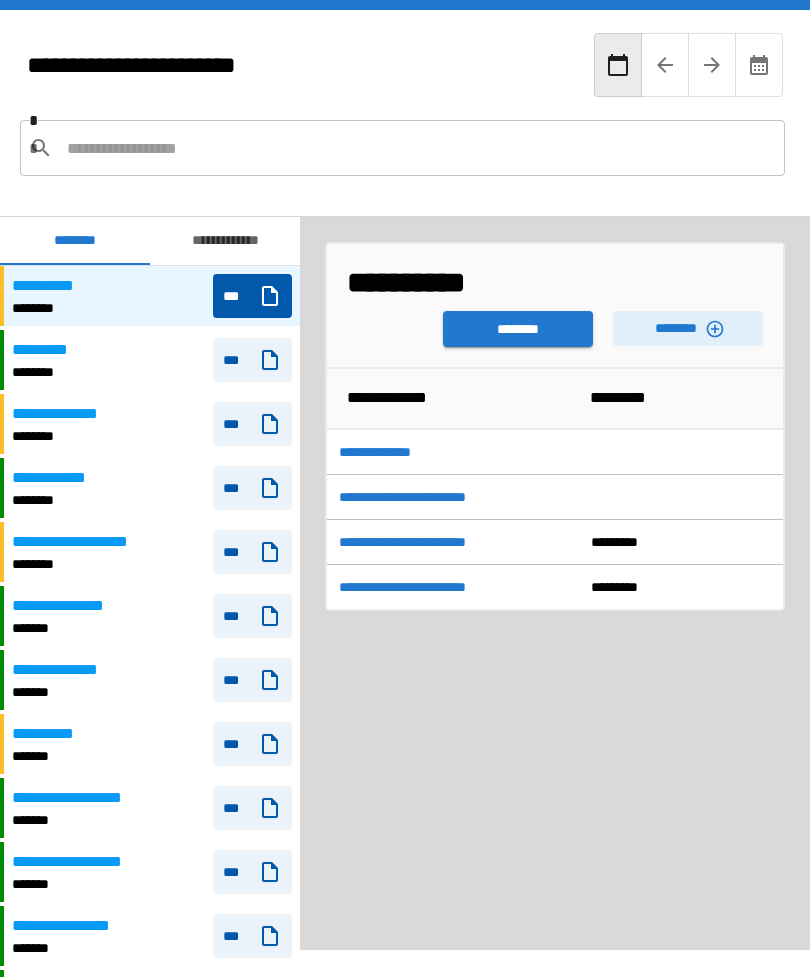 click on "********" at bounding box center [518, 329] 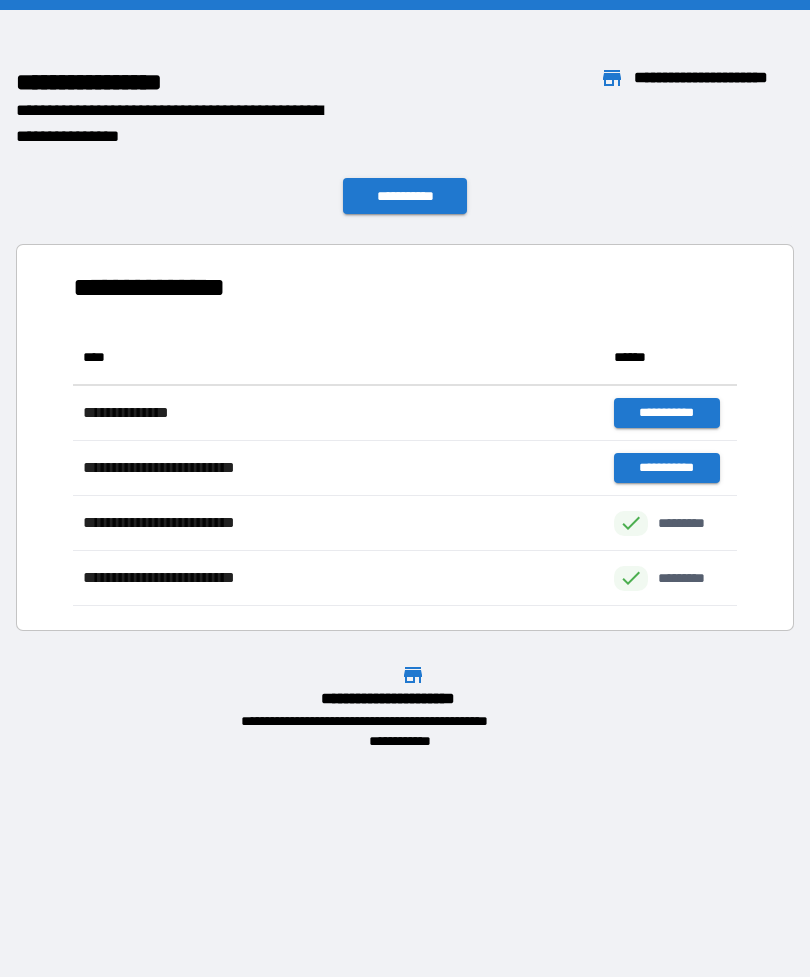 scroll, scrollTop: 1, scrollLeft: 1, axis: both 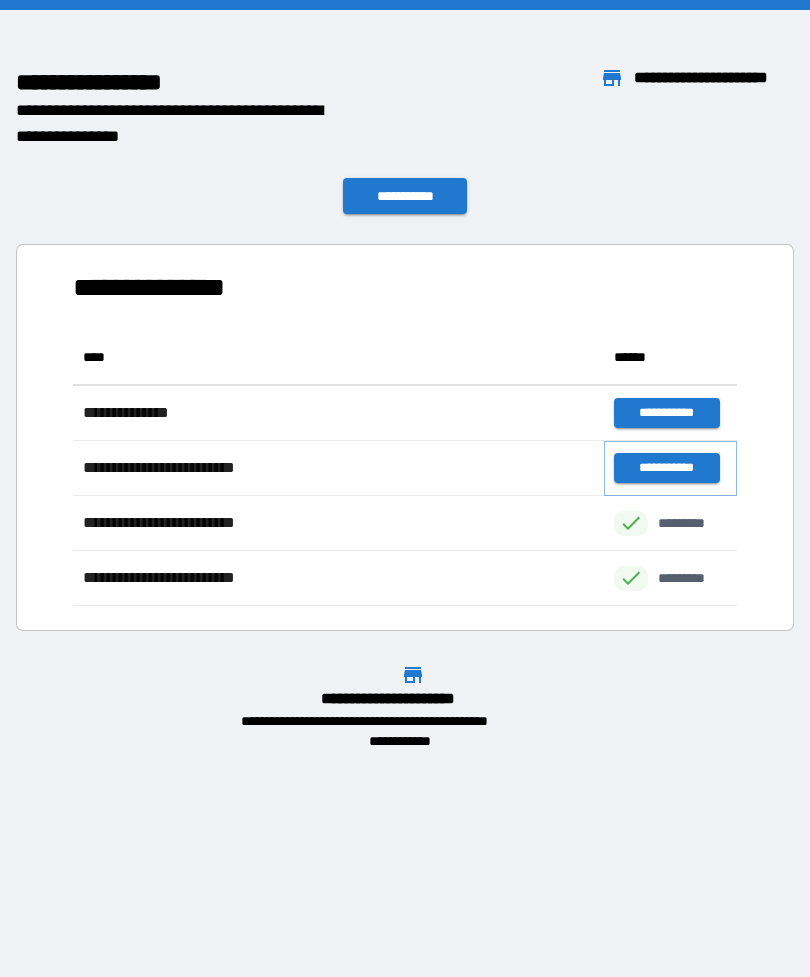 click on "**********" at bounding box center [666, 468] 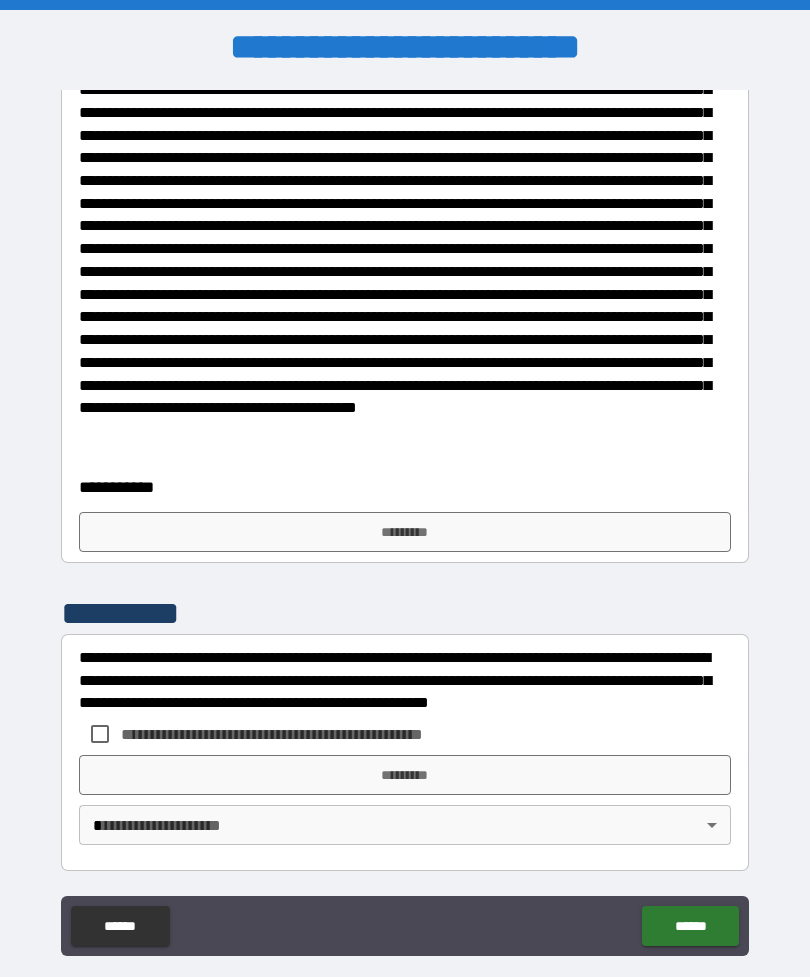 scroll, scrollTop: 1103, scrollLeft: 0, axis: vertical 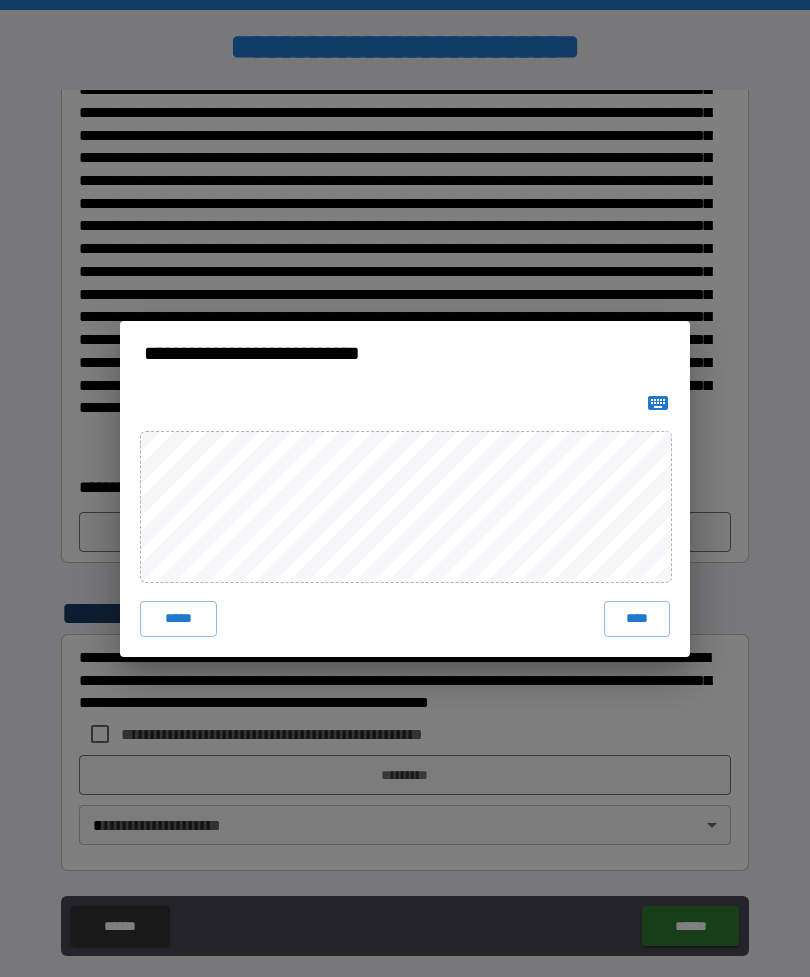 click on "****" at bounding box center [637, 619] 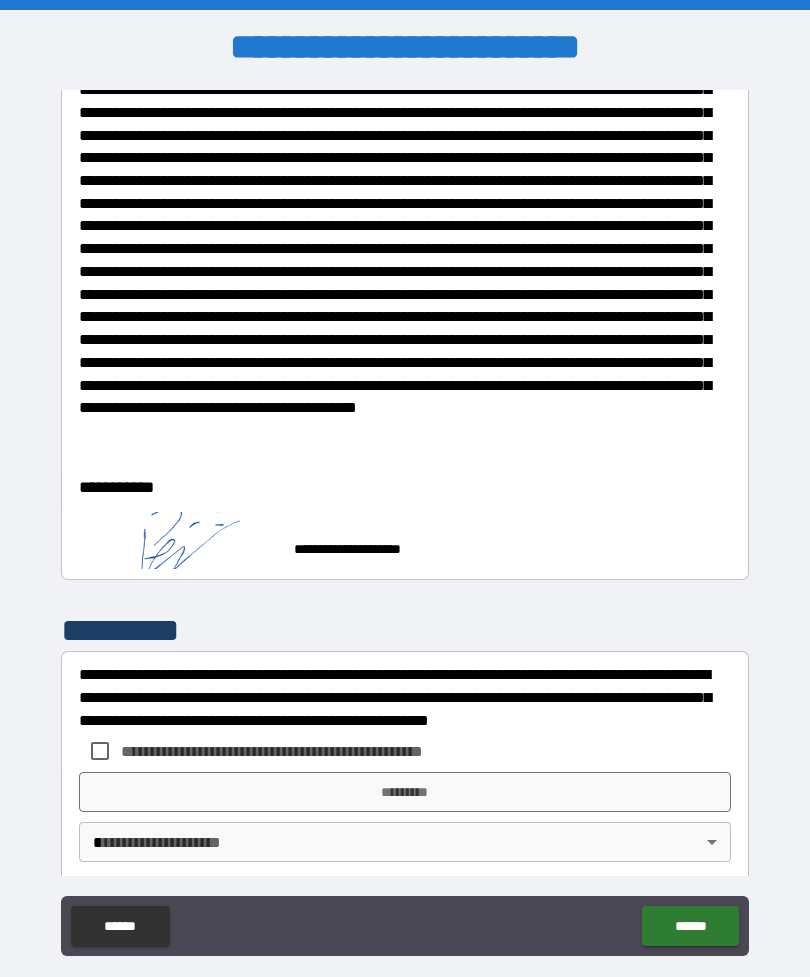 click on "*********" at bounding box center [405, 792] 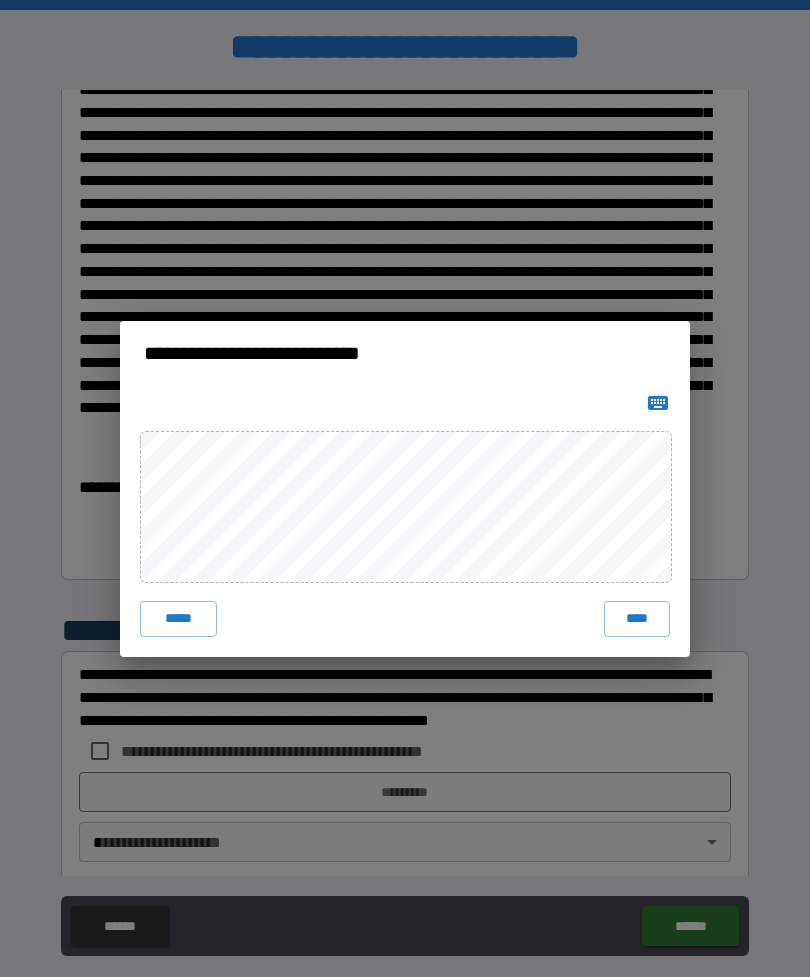 click on "****" at bounding box center [637, 619] 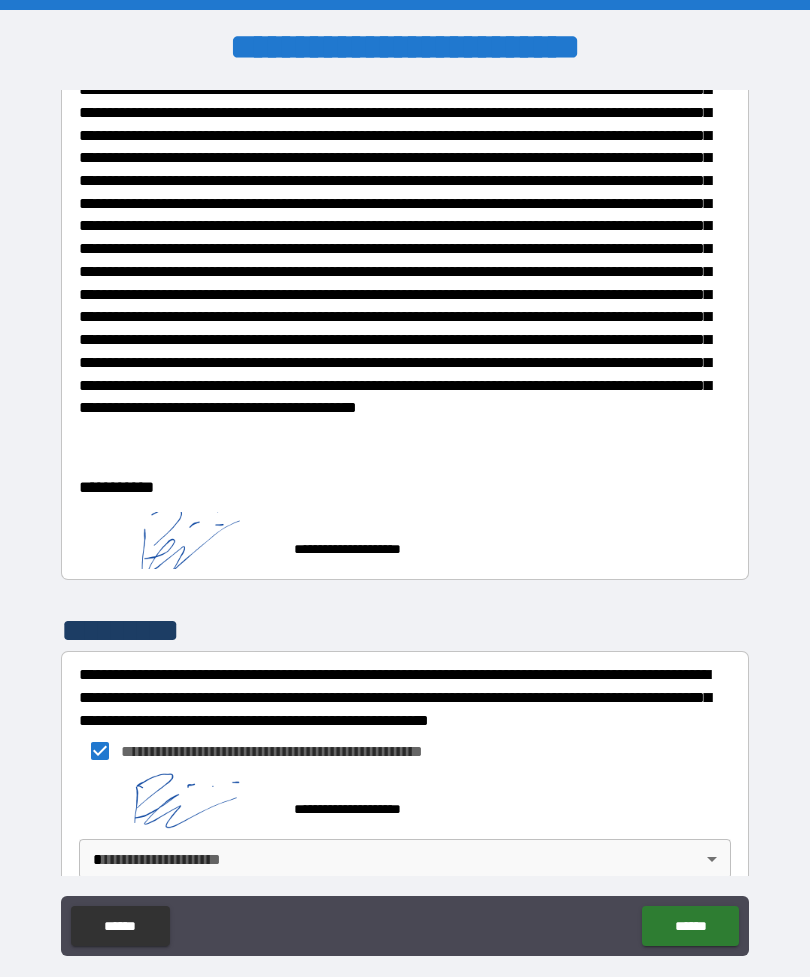 click on "[FIRST] [LAST] [CITY] [STATE] [ZIP] [STREET] [NUMBER] [COUNTRY] [PHONE] [EMAIL]" at bounding box center [405, 520] 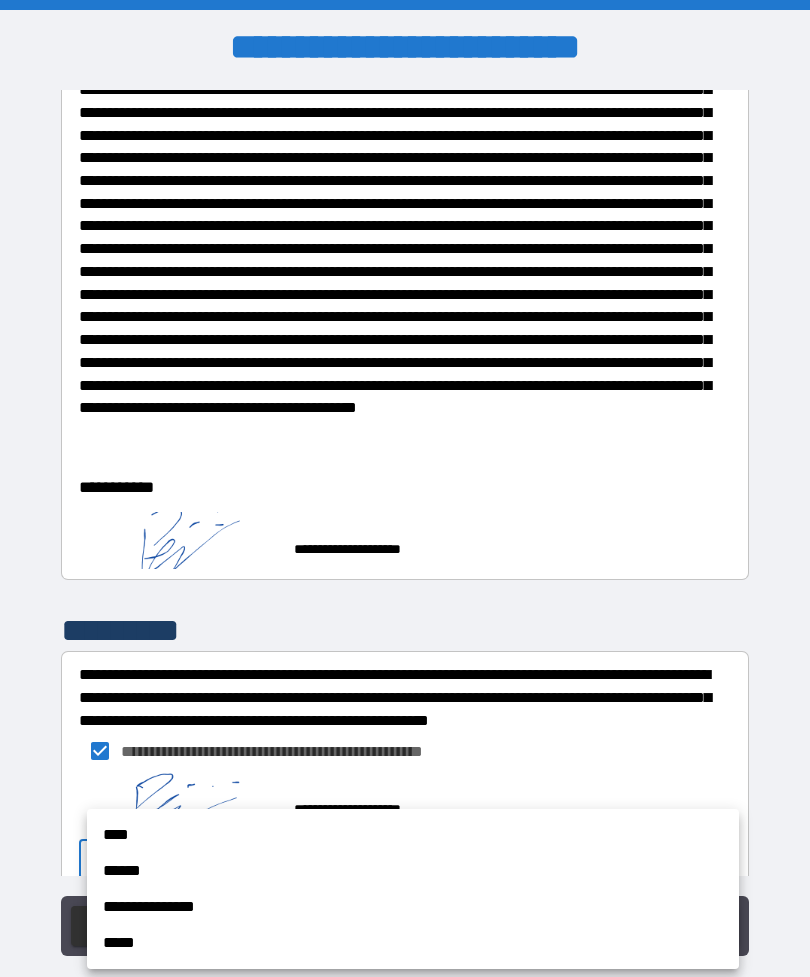 click on "****" at bounding box center [413, 835] 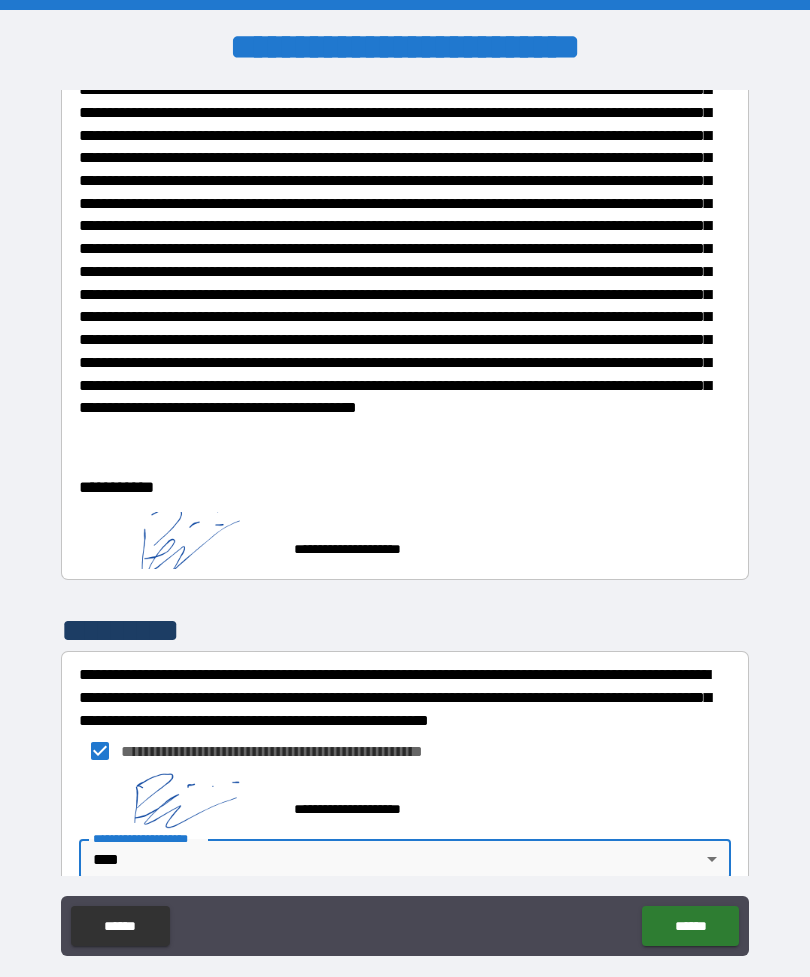 scroll, scrollTop: 1106, scrollLeft: 0, axis: vertical 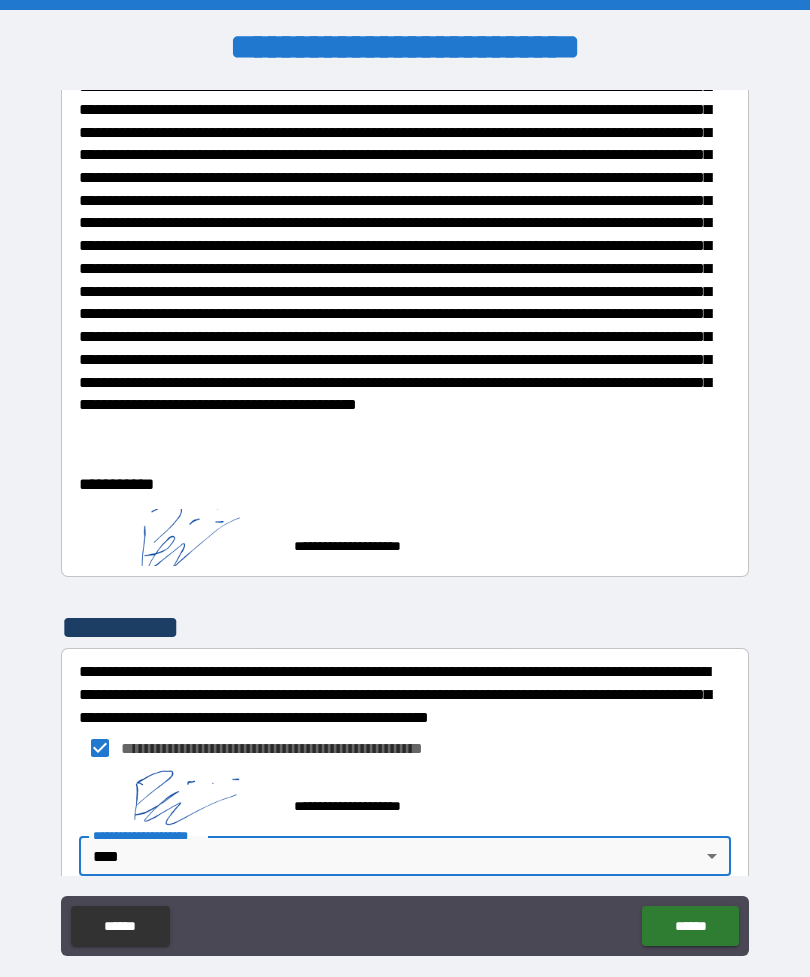 click on "******" at bounding box center (690, 926) 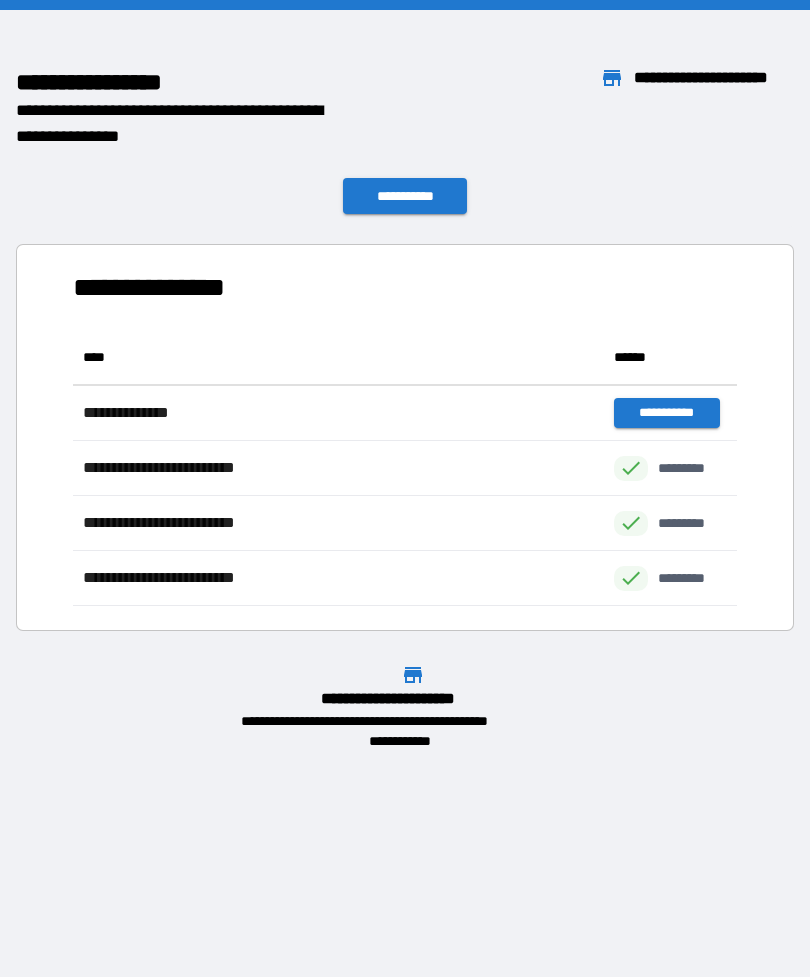 scroll, scrollTop: 1, scrollLeft: 1, axis: both 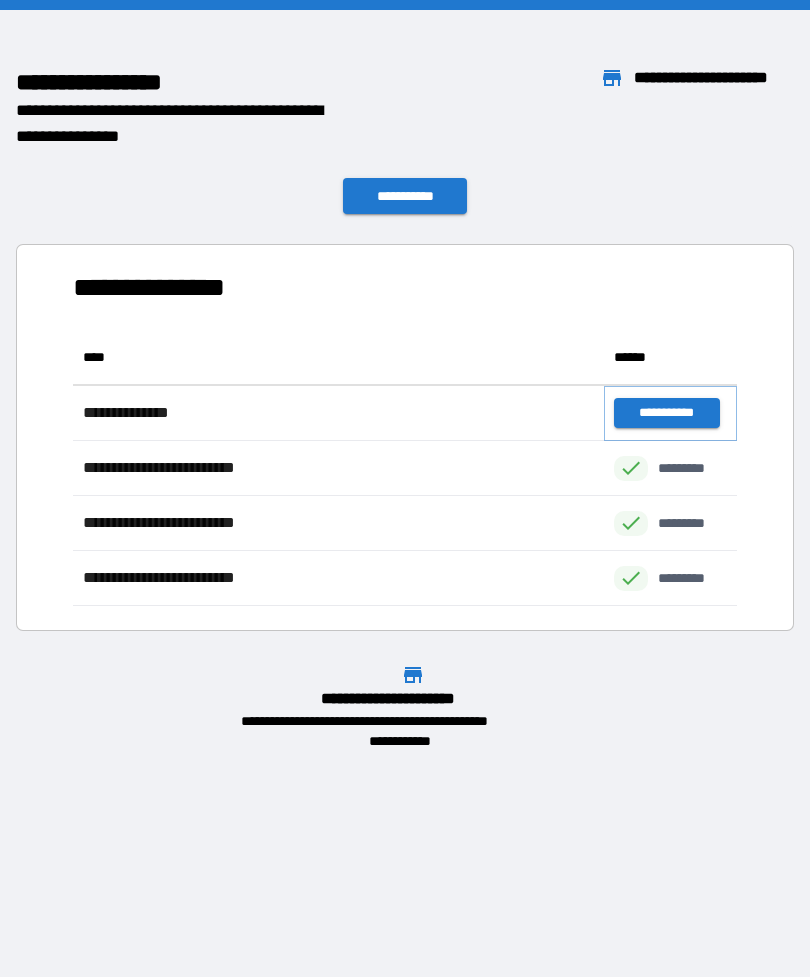 click on "**********" at bounding box center [666, 413] 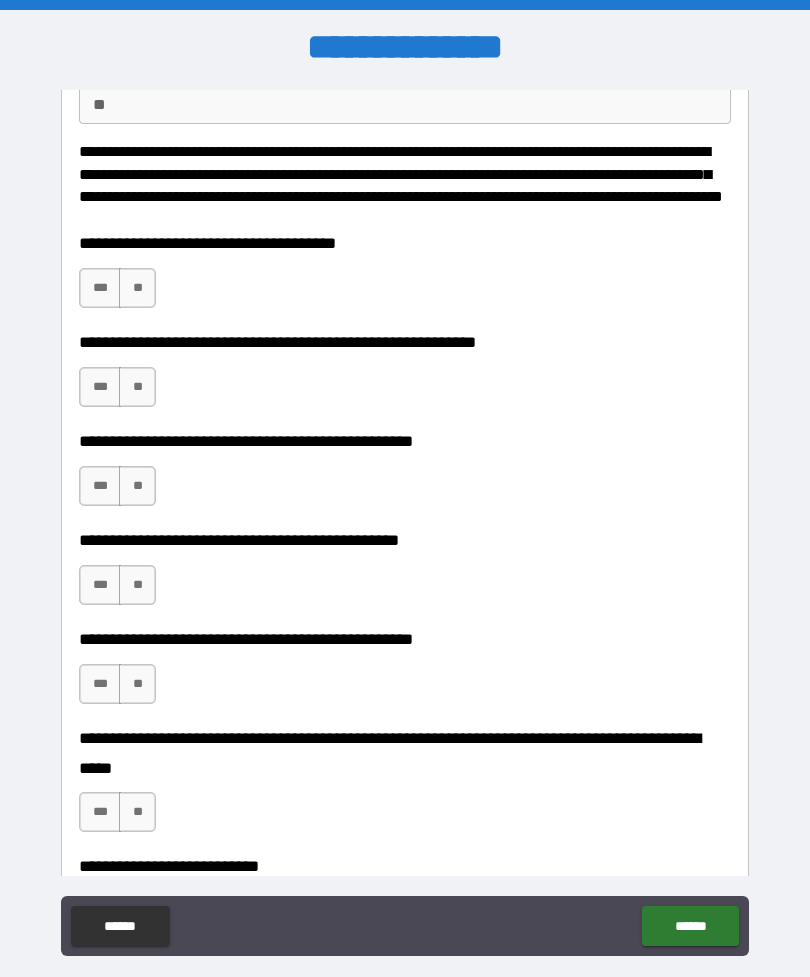 scroll, scrollTop: 201, scrollLeft: 0, axis: vertical 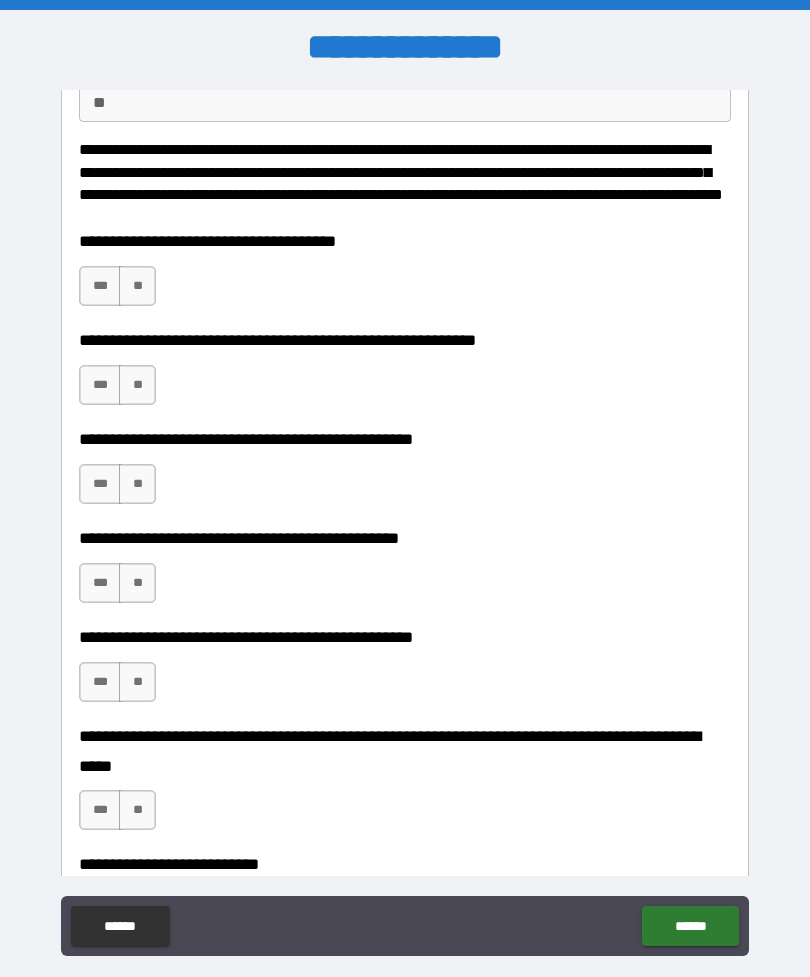 click on "**" at bounding box center [137, 286] 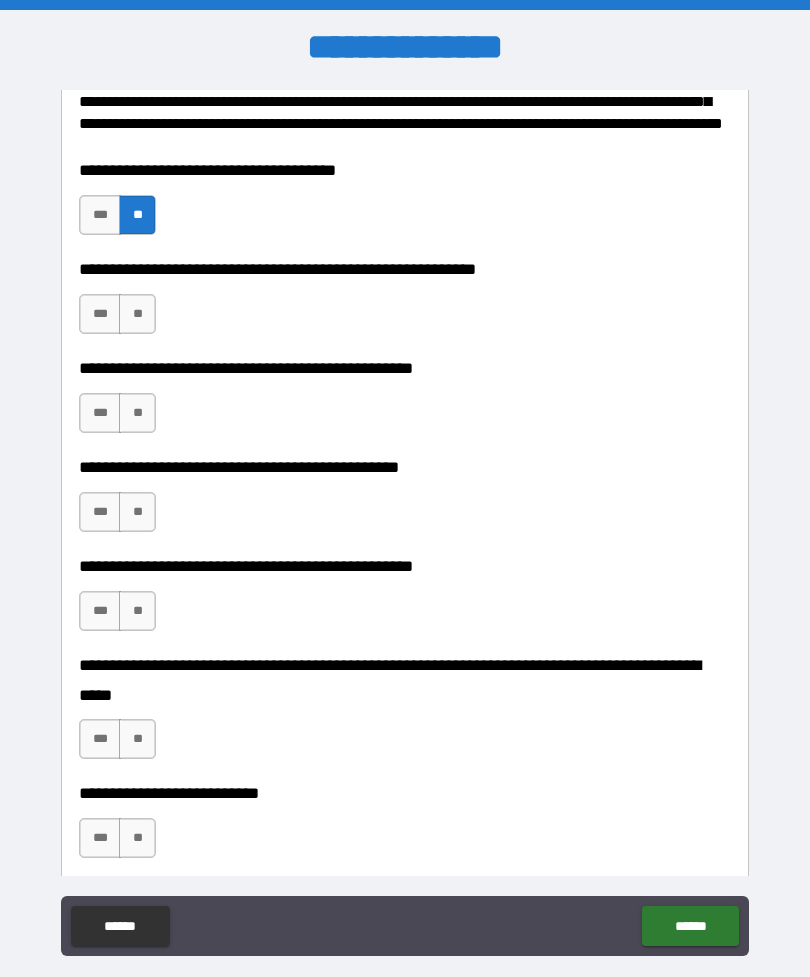 scroll, scrollTop: 278, scrollLeft: 0, axis: vertical 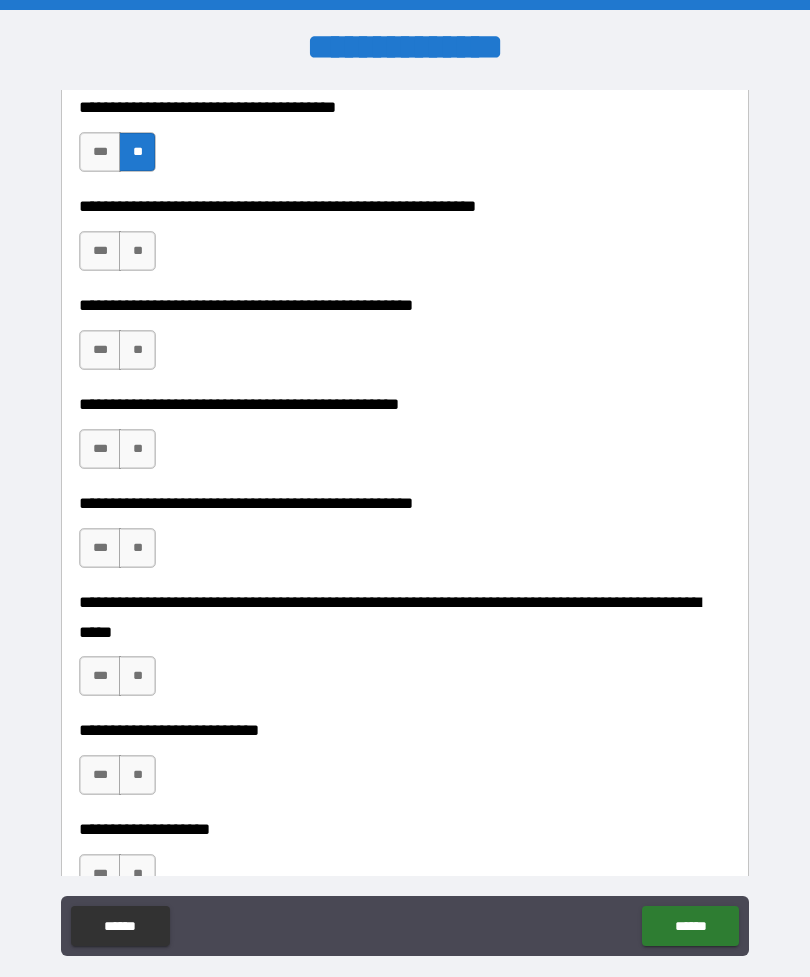 click on "**" at bounding box center [137, 251] 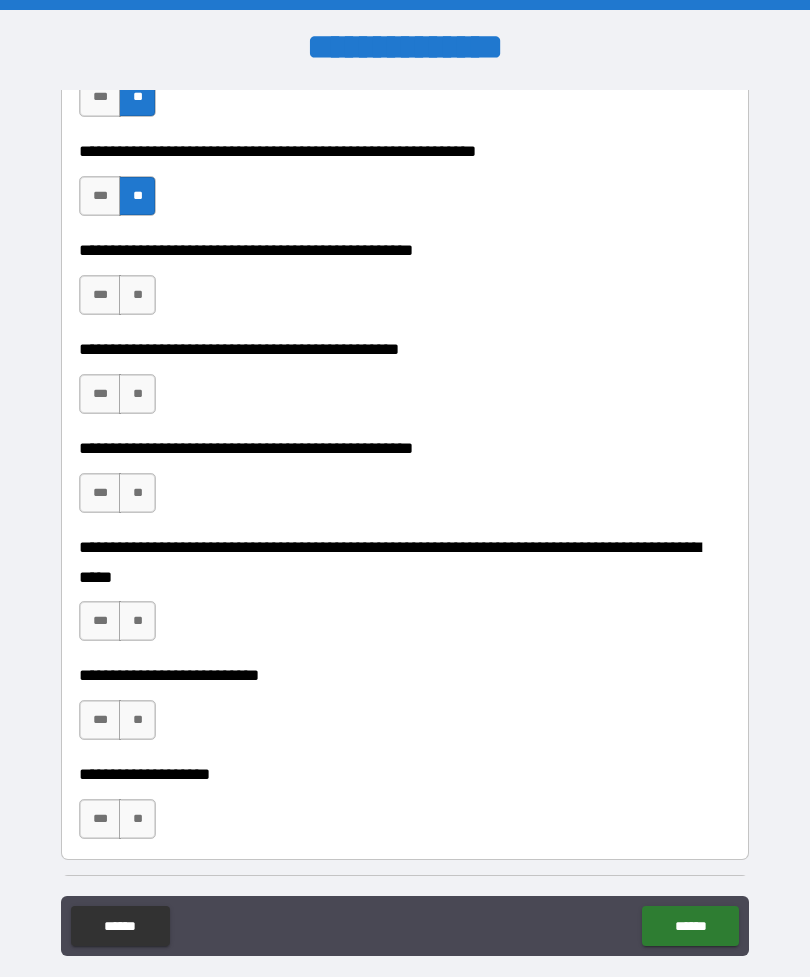scroll, scrollTop: 387, scrollLeft: 0, axis: vertical 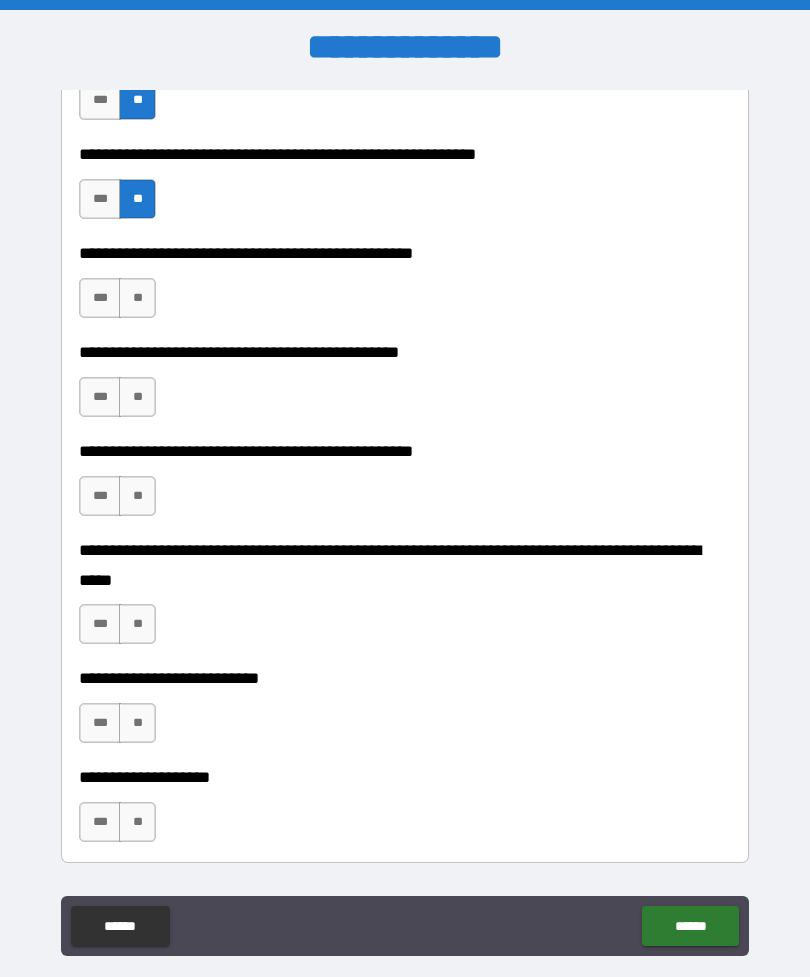 click on "**" at bounding box center (137, 298) 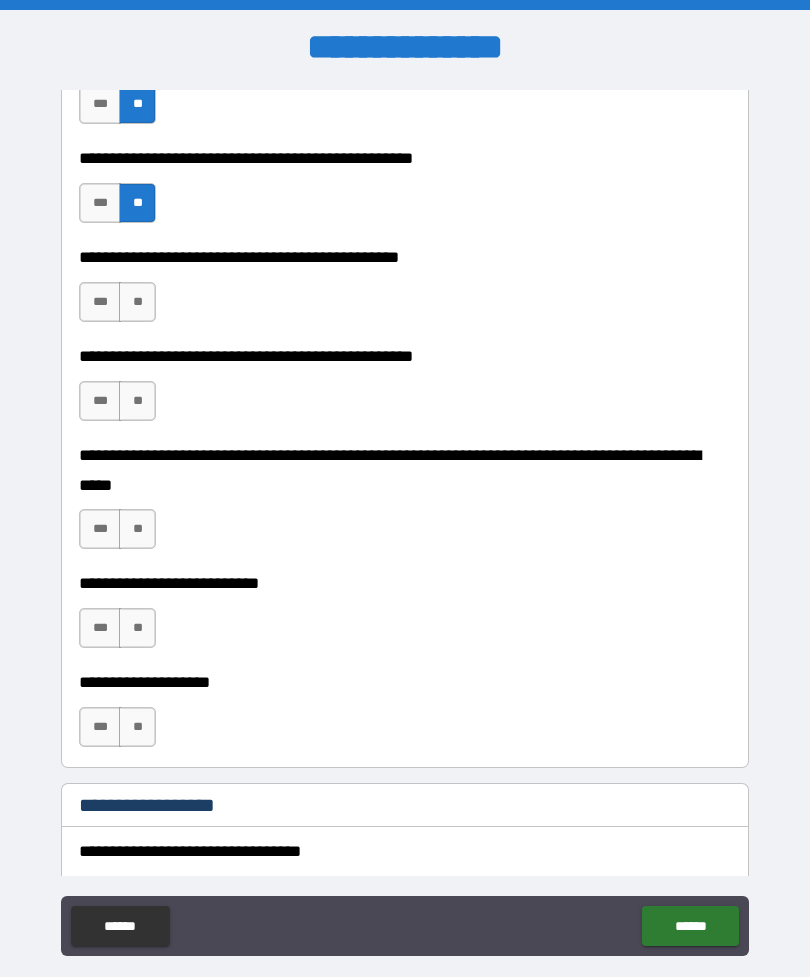 scroll, scrollTop: 481, scrollLeft: 0, axis: vertical 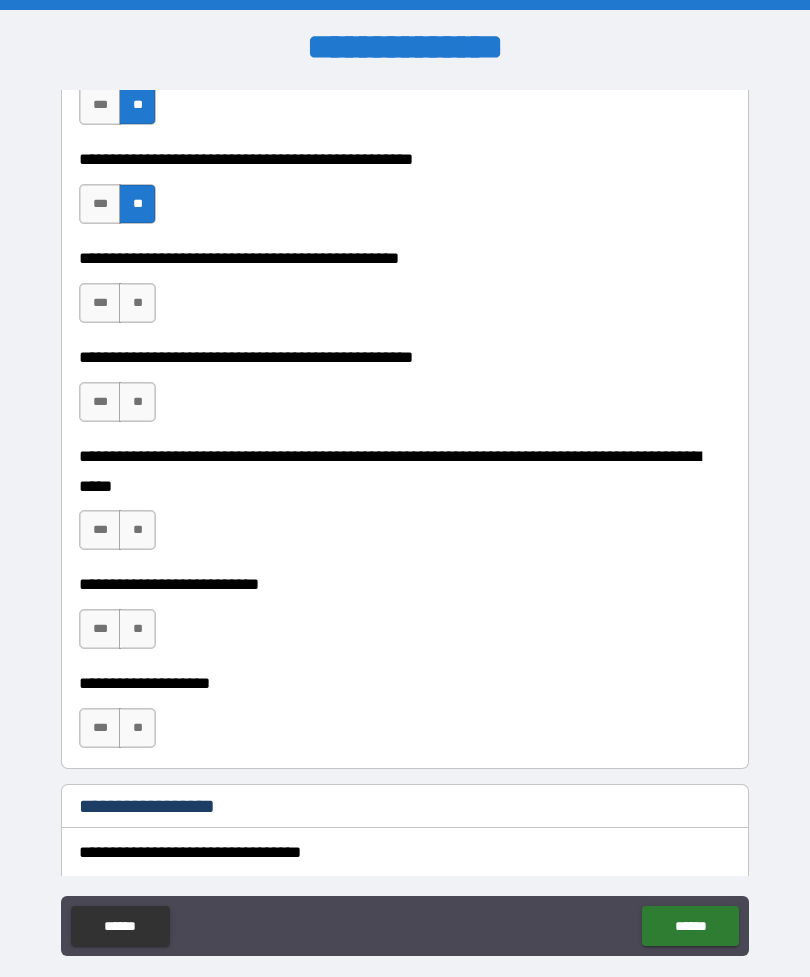 click on "**" at bounding box center (137, 303) 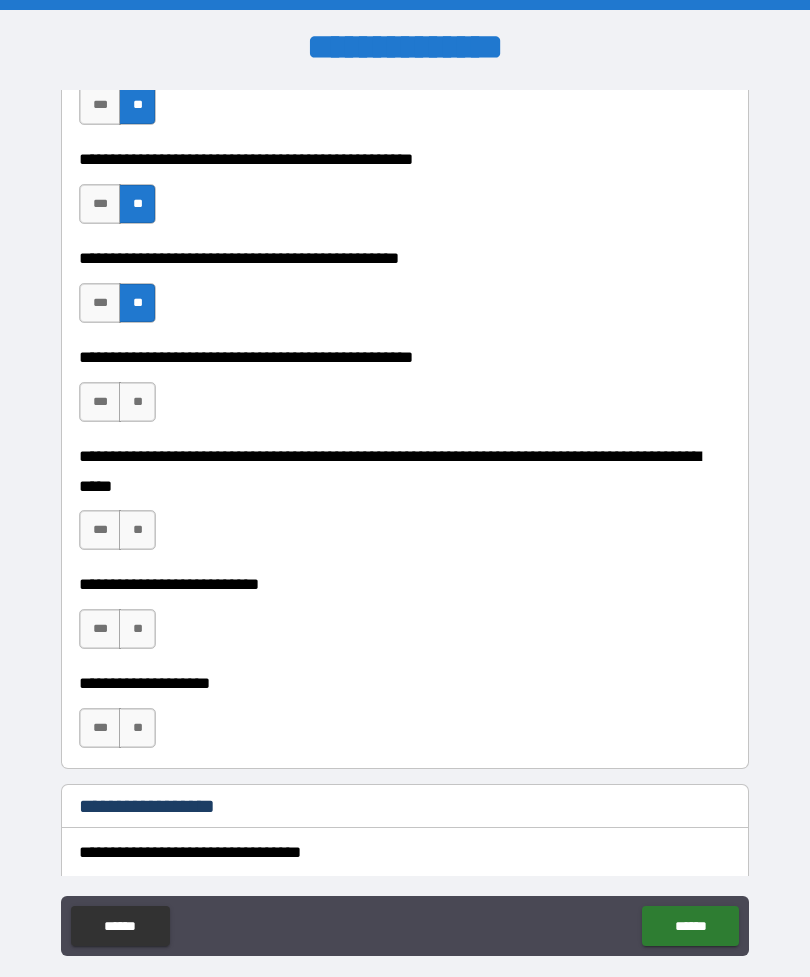 click on "**" at bounding box center [137, 402] 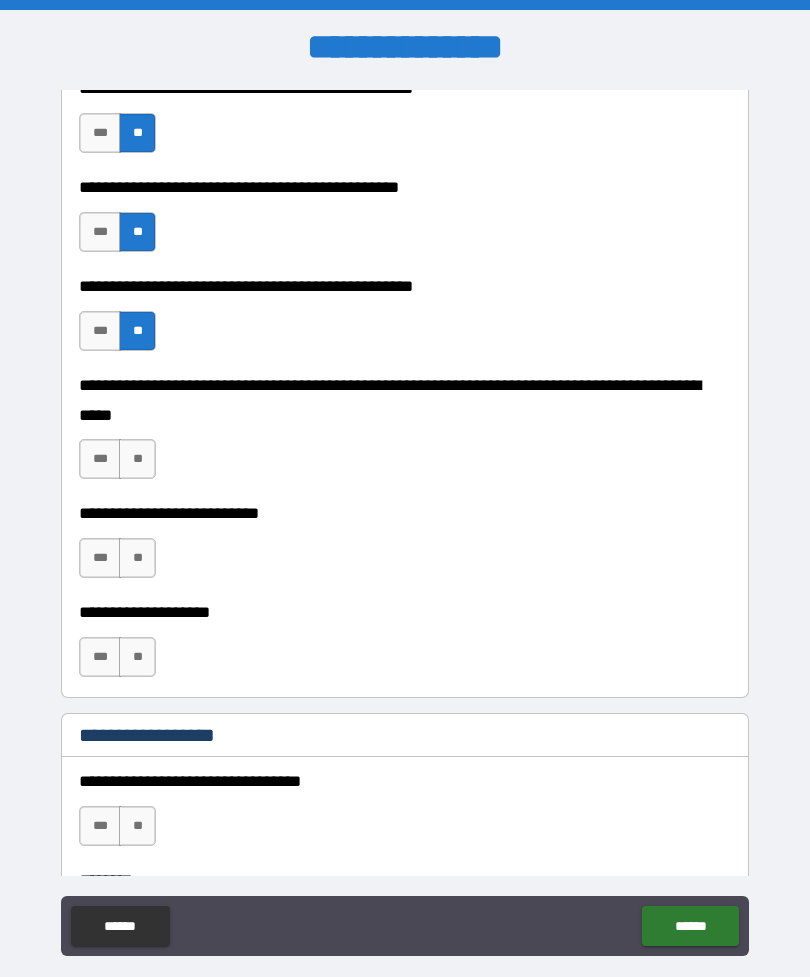 scroll, scrollTop: 588, scrollLeft: 0, axis: vertical 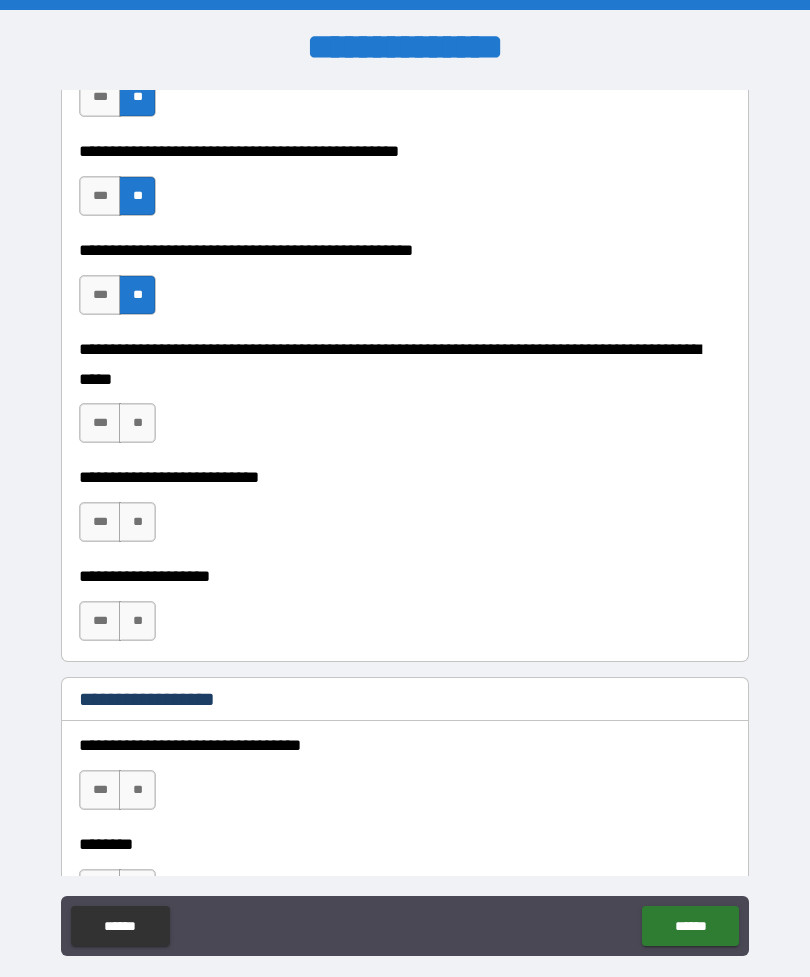 click on "**" at bounding box center [137, 423] 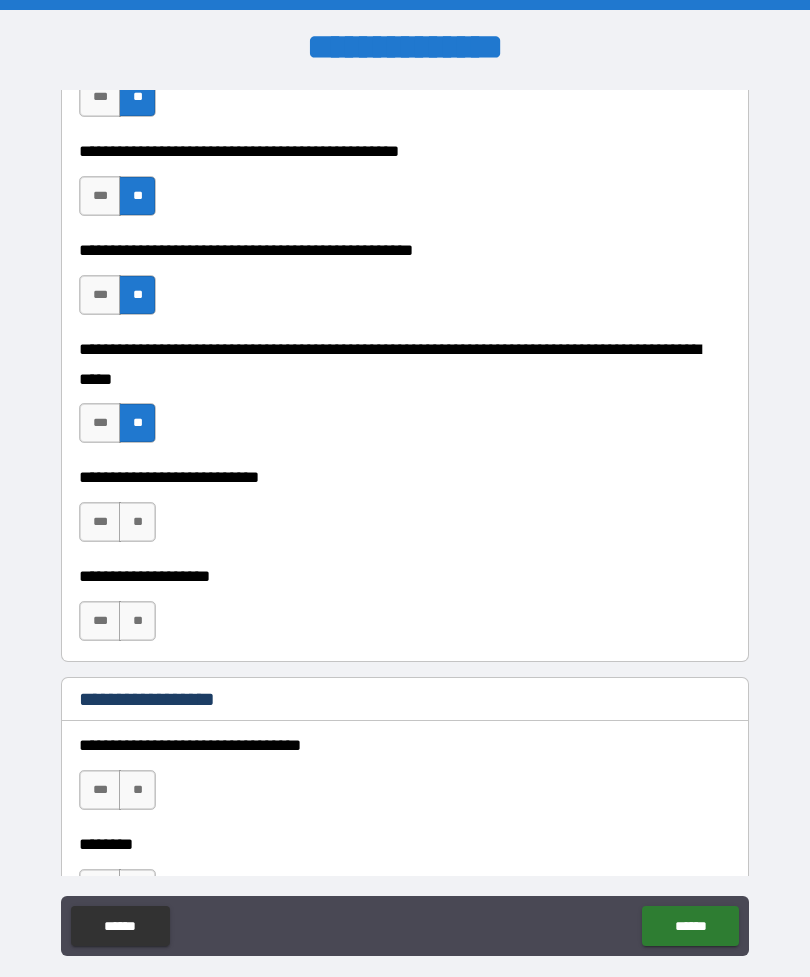 click on "**" at bounding box center [137, 522] 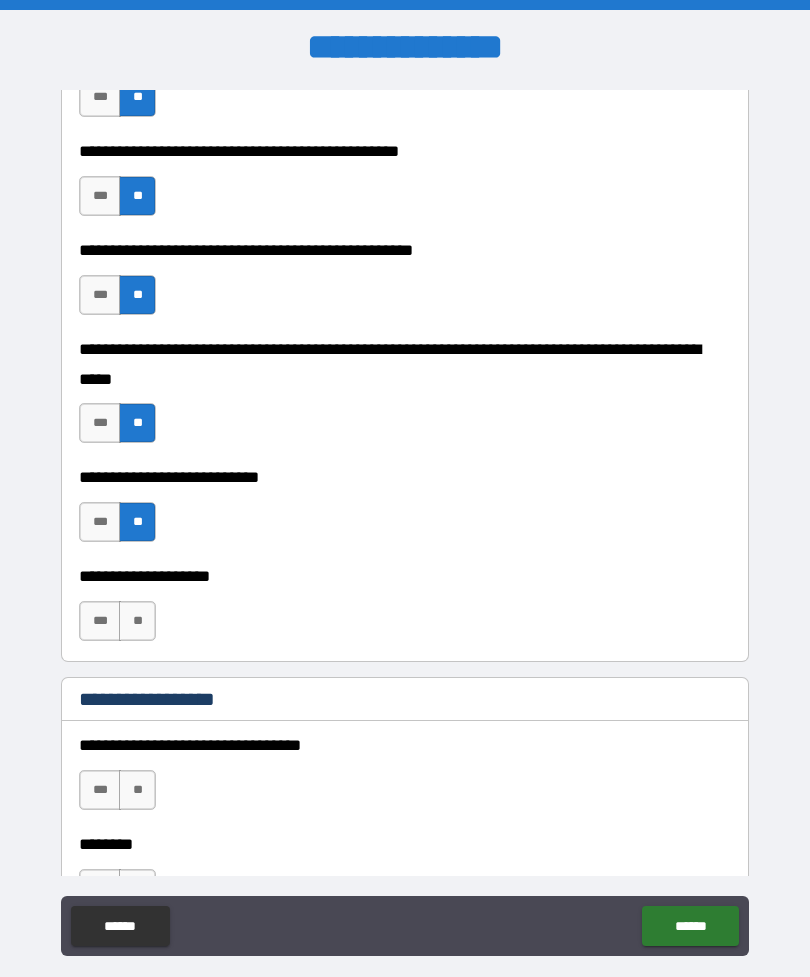 click on "**" at bounding box center [137, 621] 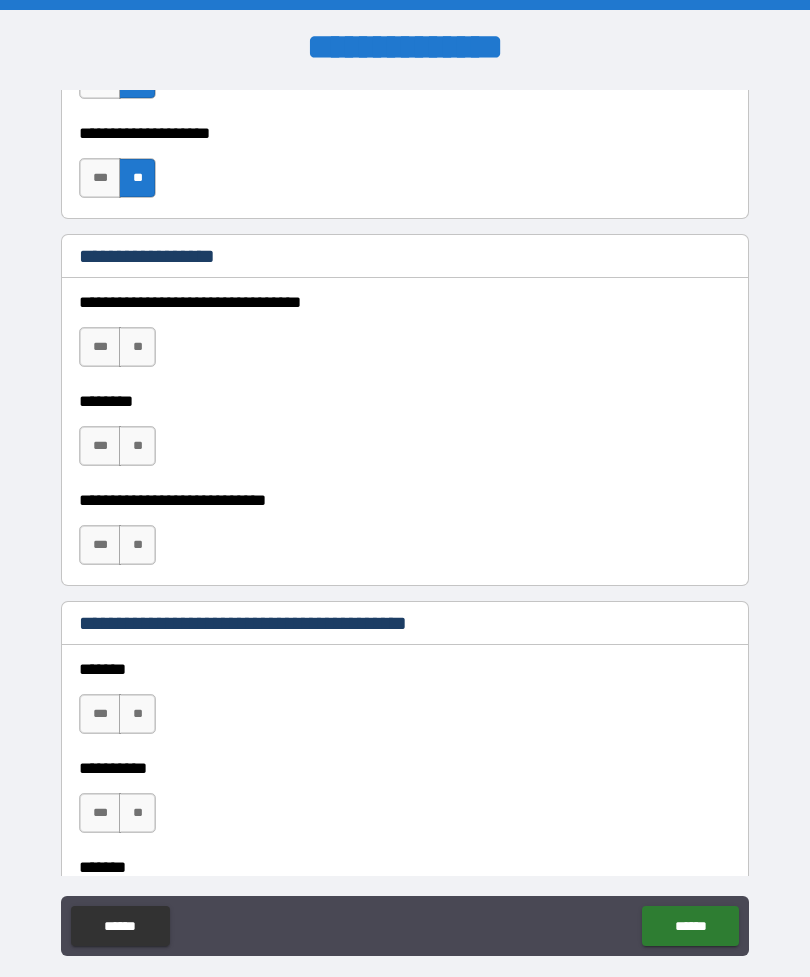 scroll, scrollTop: 1056, scrollLeft: 0, axis: vertical 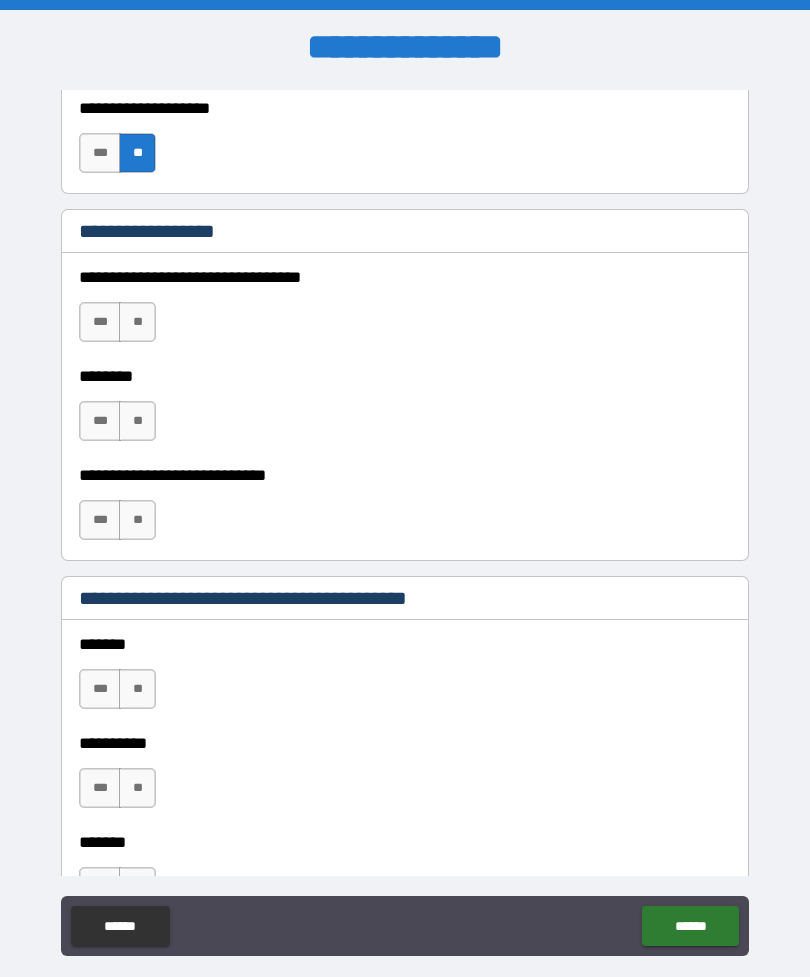 click on "**" at bounding box center (137, 322) 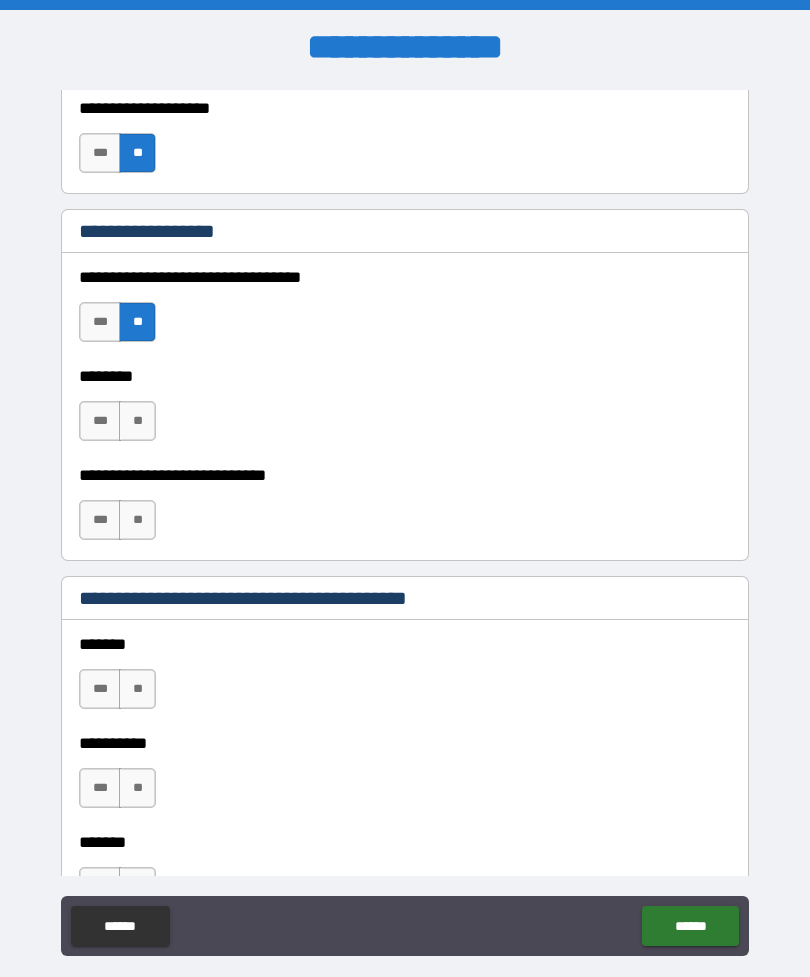 click on "**" at bounding box center (137, 421) 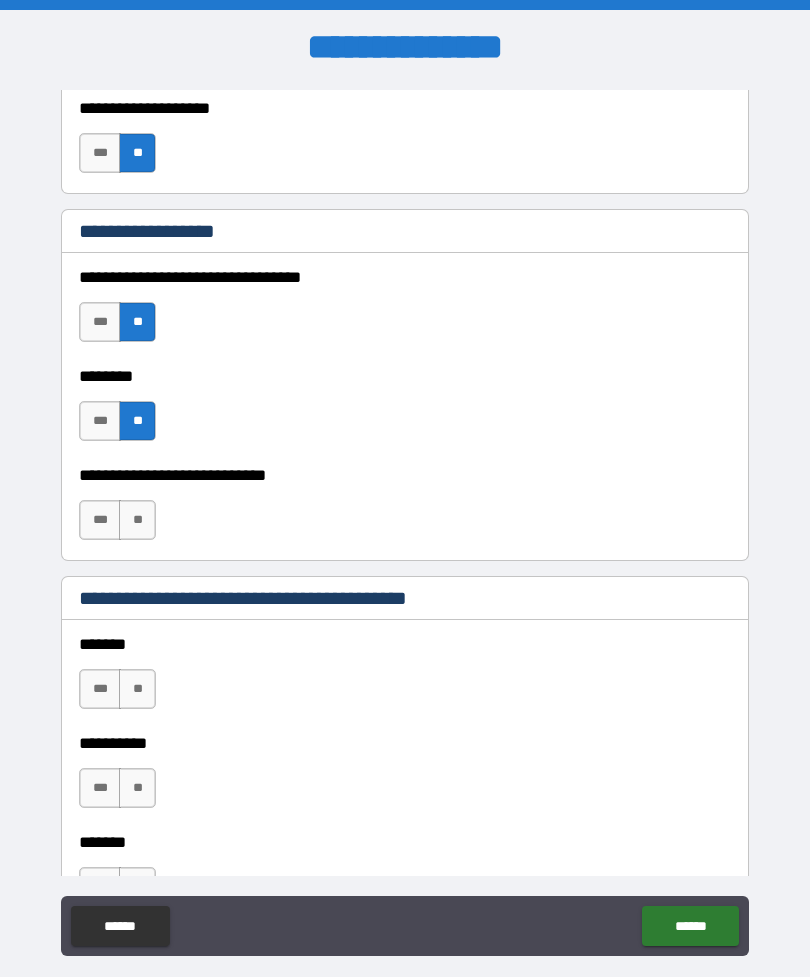 click on "**" at bounding box center (137, 520) 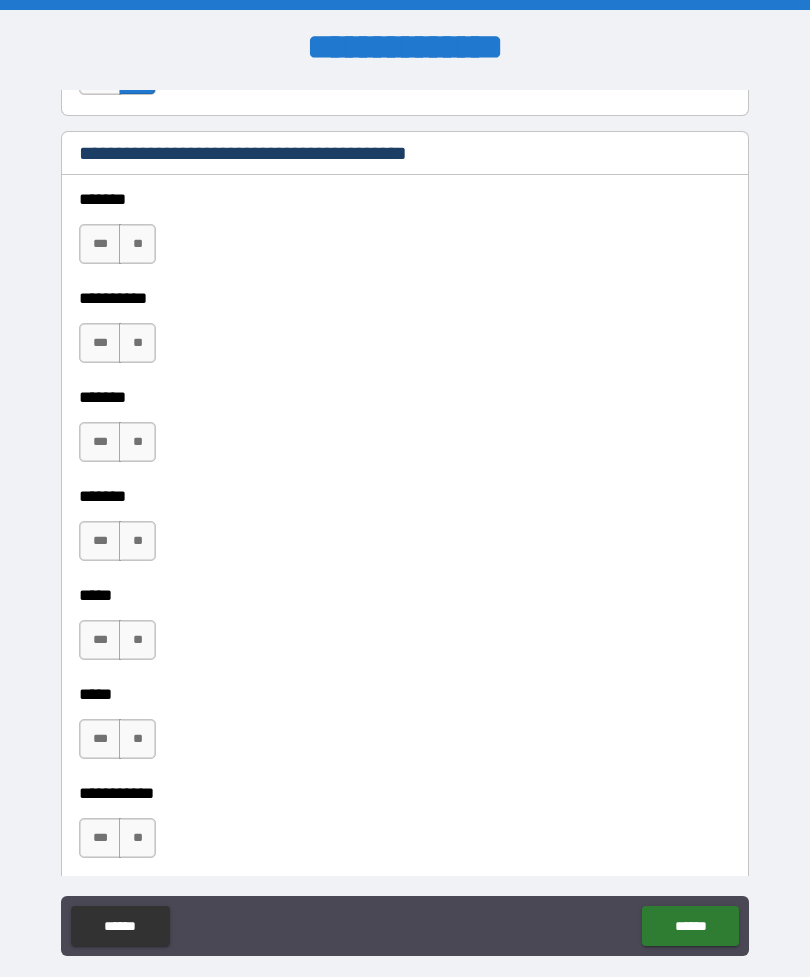 scroll, scrollTop: 1513, scrollLeft: 0, axis: vertical 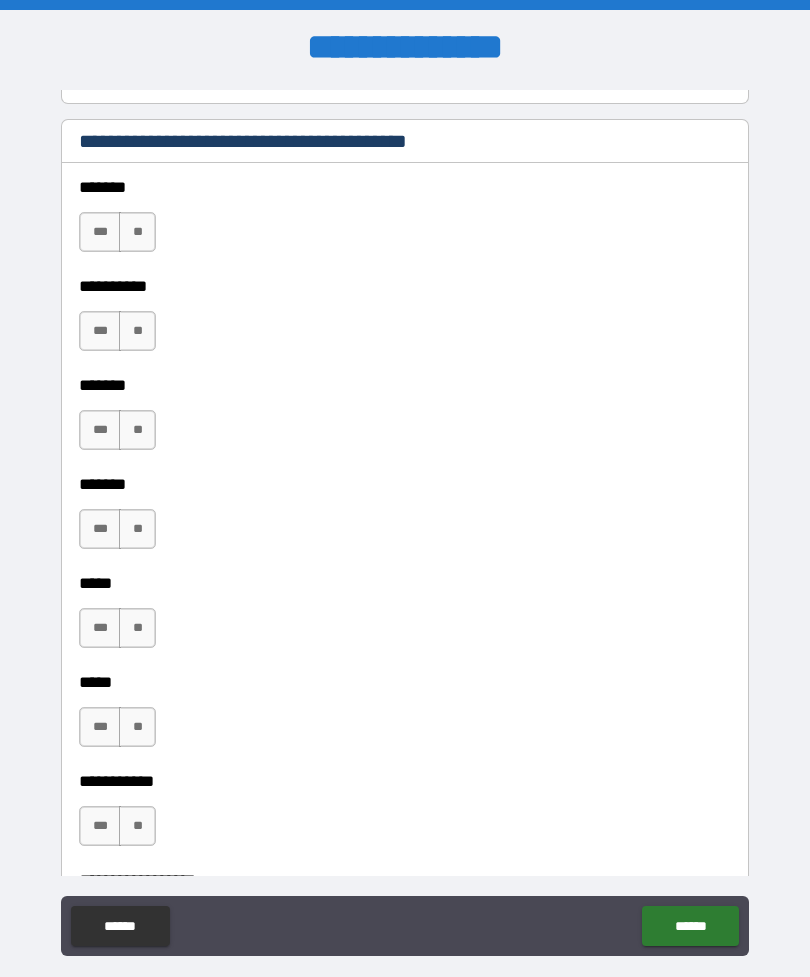 click on "**" at bounding box center [137, 232] 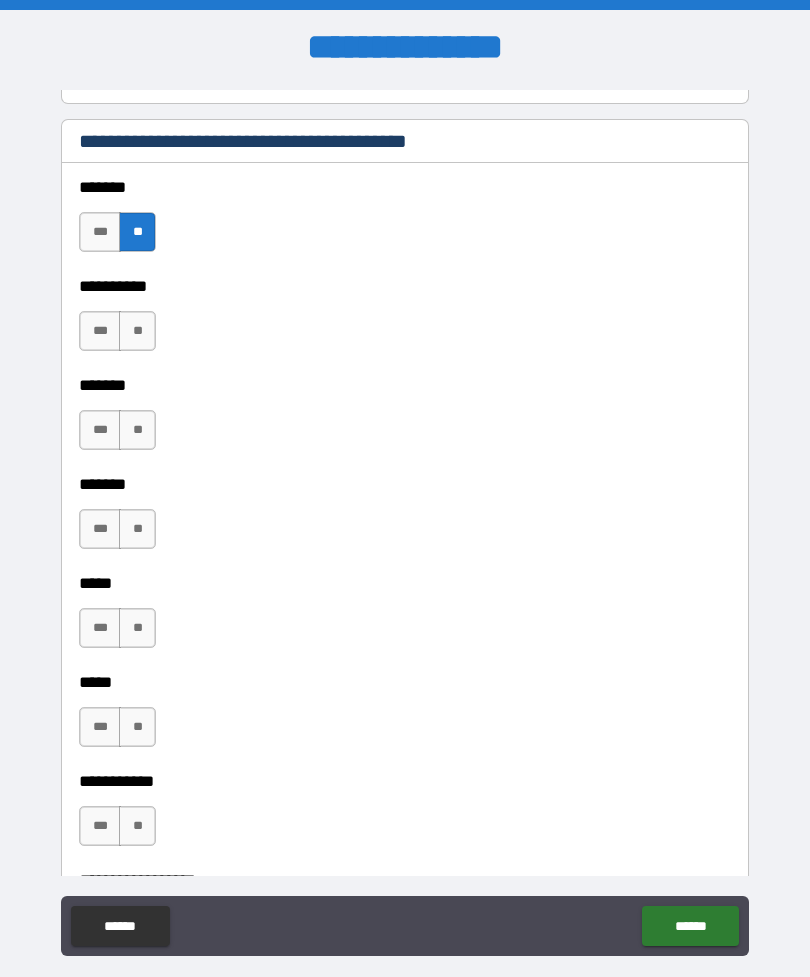 click on "**" at bounding box center [137, 331] 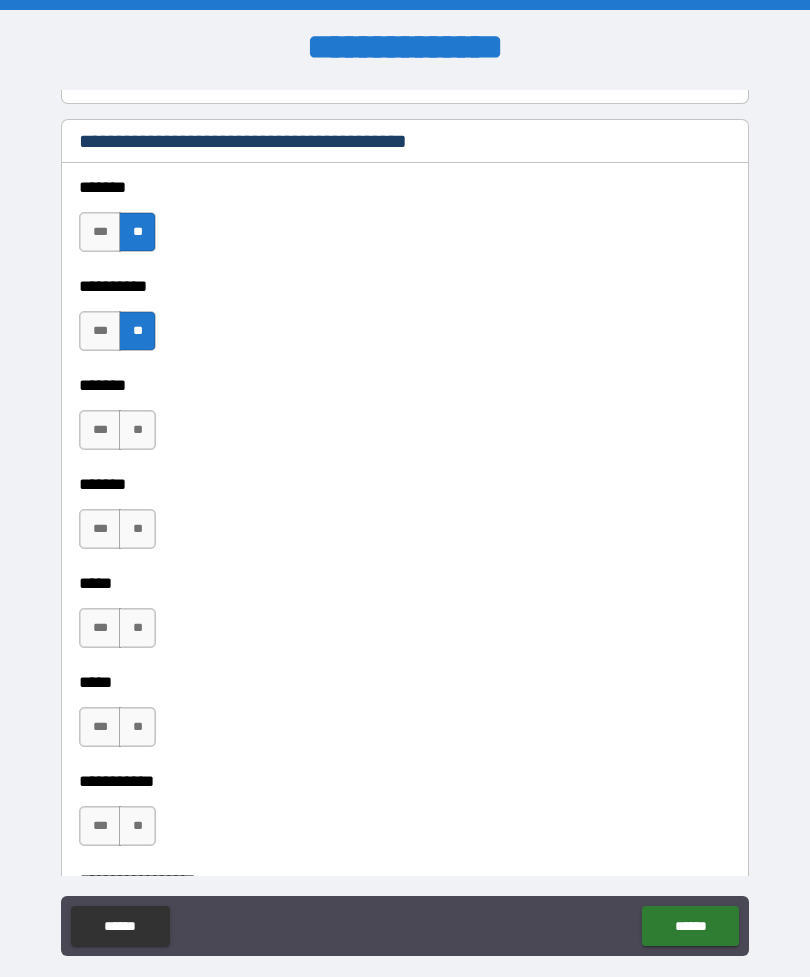 click on "**" at bounding box center [137, 430] 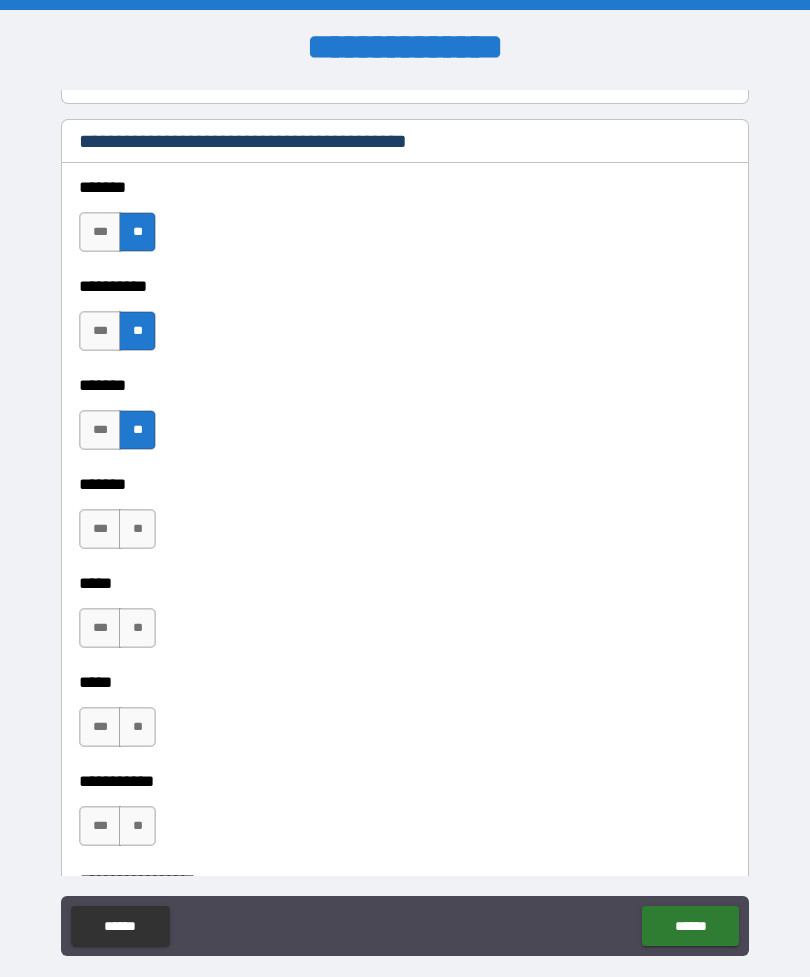 click on "**" at bounding box center [137, 529] 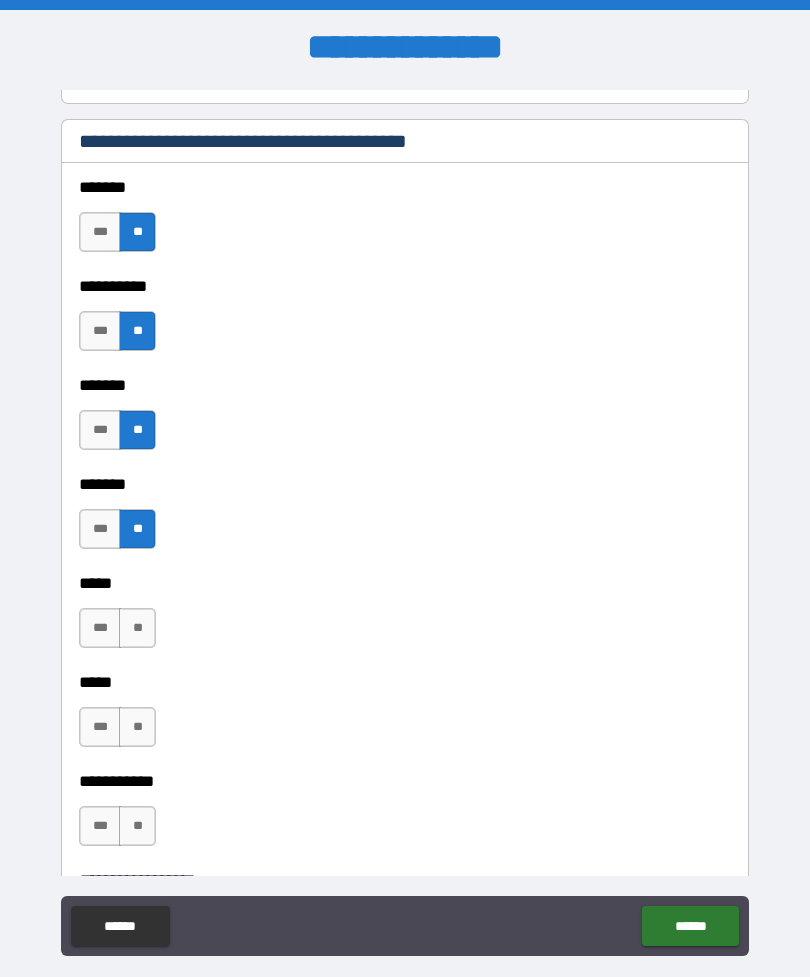 click on "**" at bounding box center (137, 628) 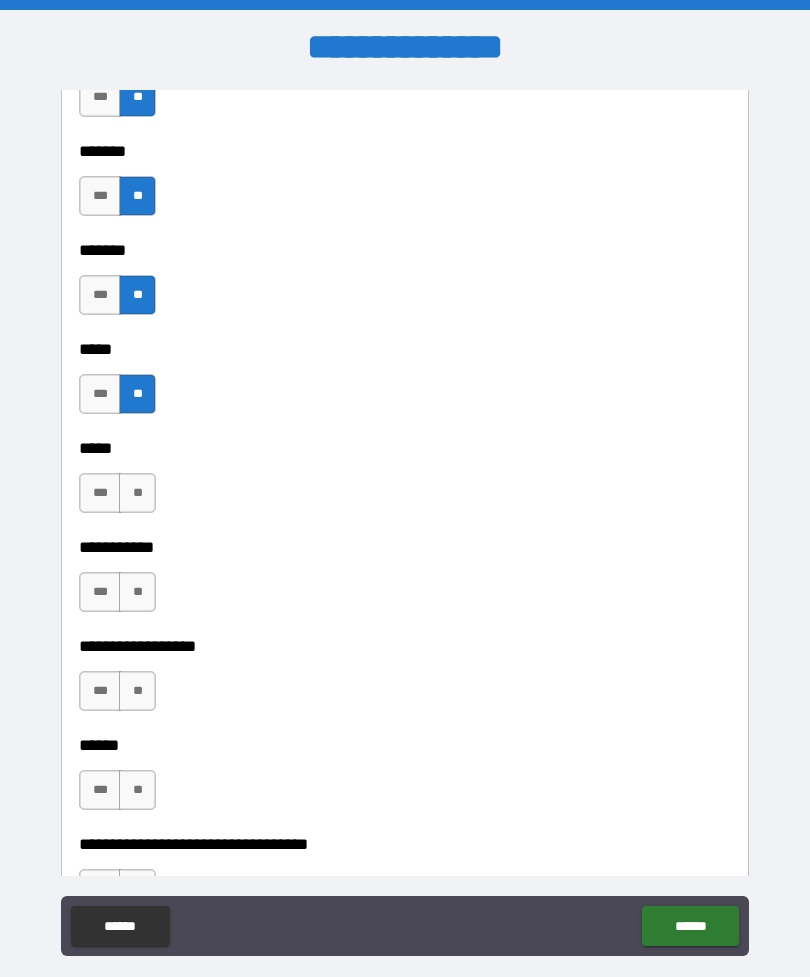 scroll, scrollTop: 1766, scrollLeft: 0, axis: vertical 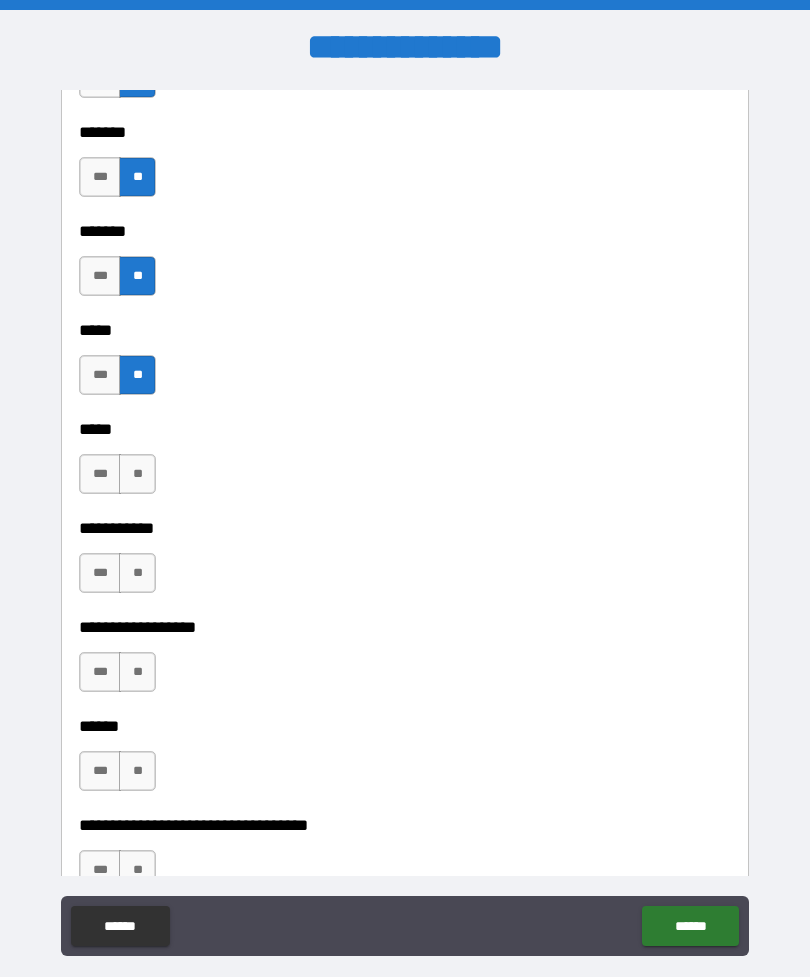 click on "**" at bounding box center (137, 474) 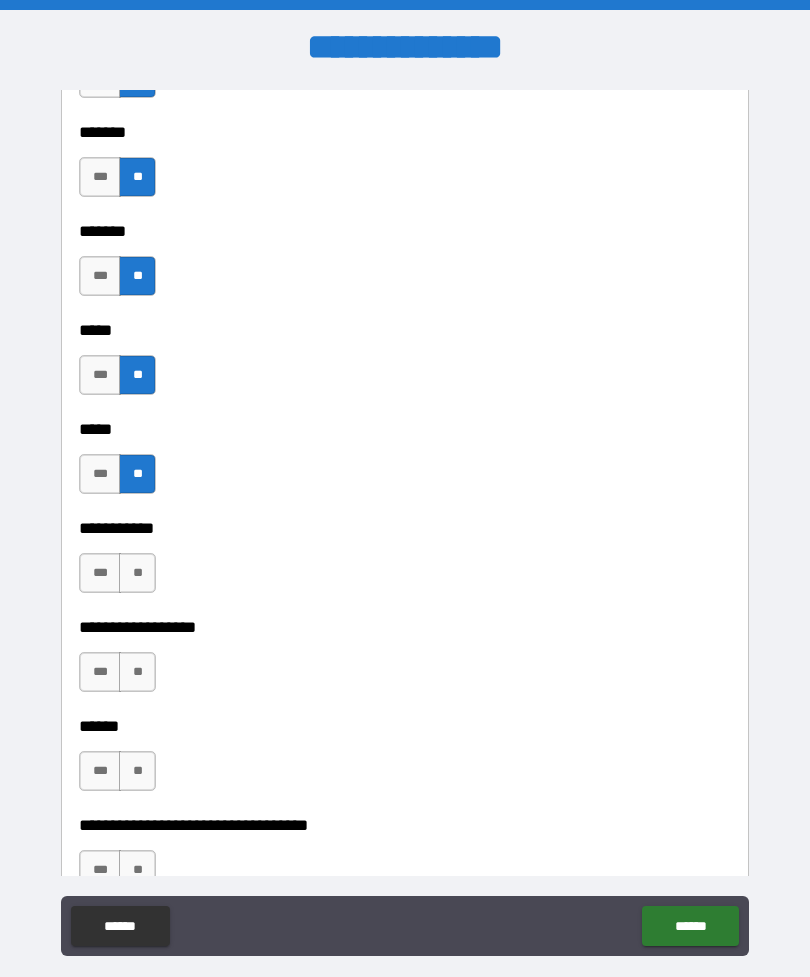 click on "**" at bounding box center [137, 573] 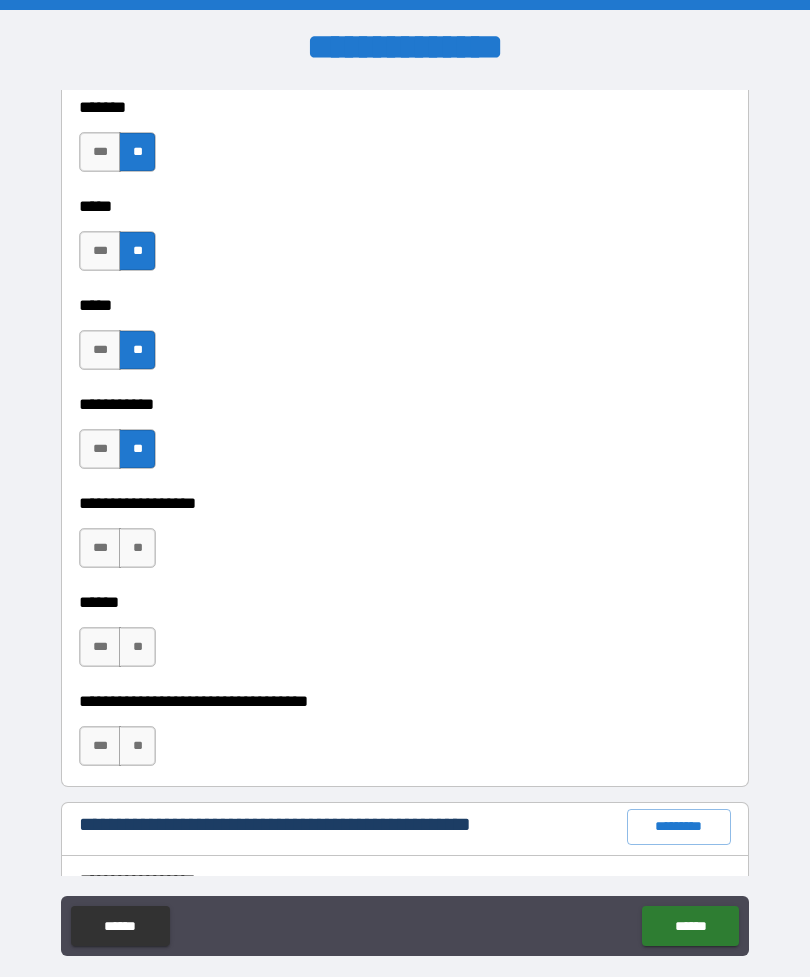 scroll, scrollTop: 1944, scrollLeft: 0, axis: vertical 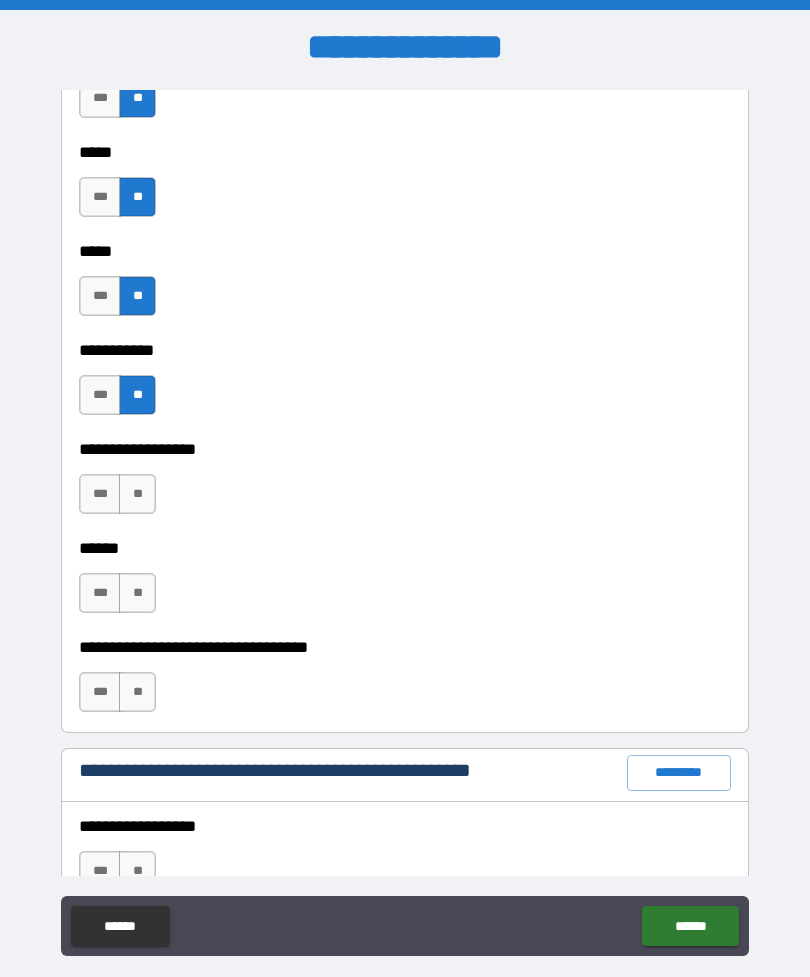 click on "**" at bounding box center (137, 494) 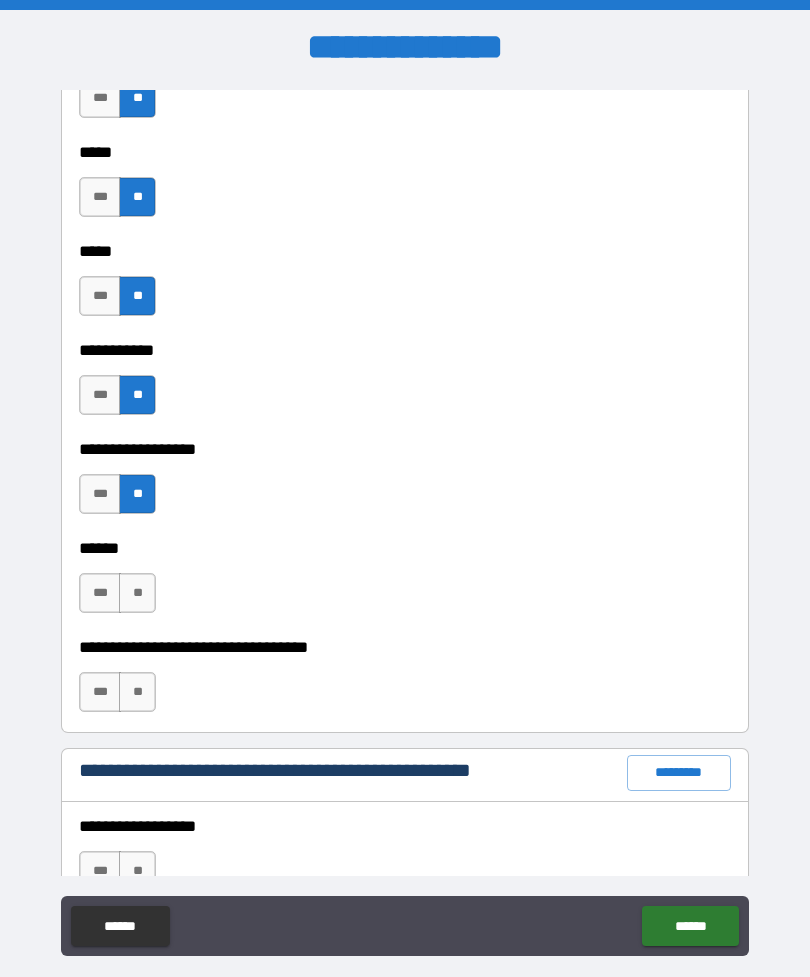 click on "**" at bounding box center (137, 593) 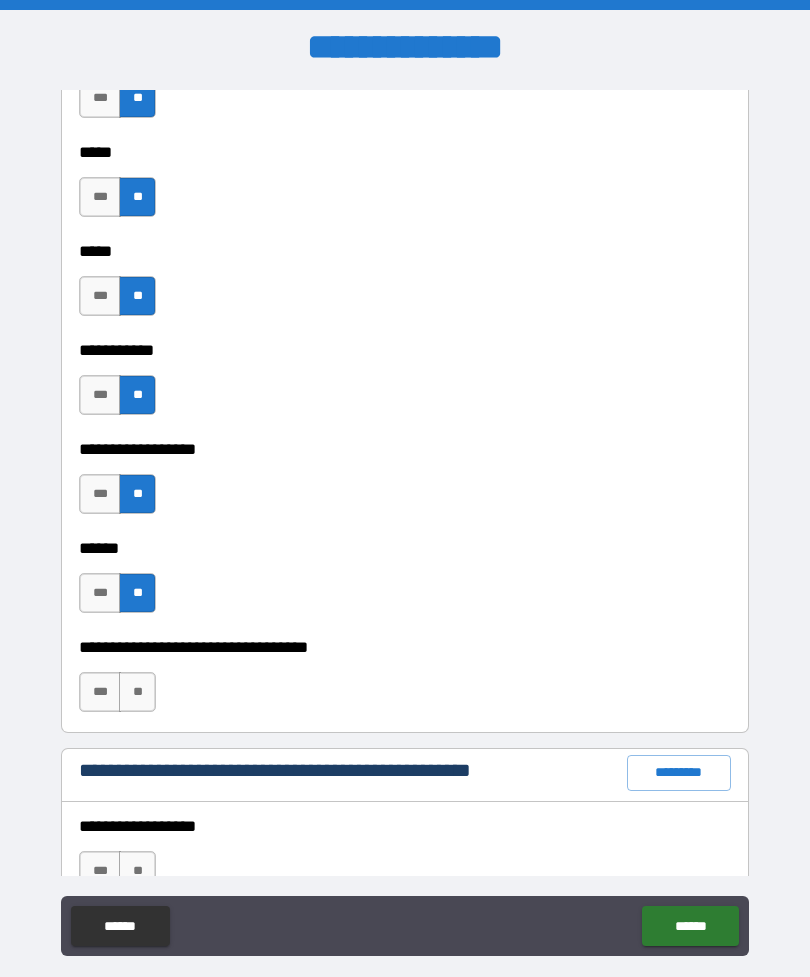 click on "**" at bounding box center [137, 692] 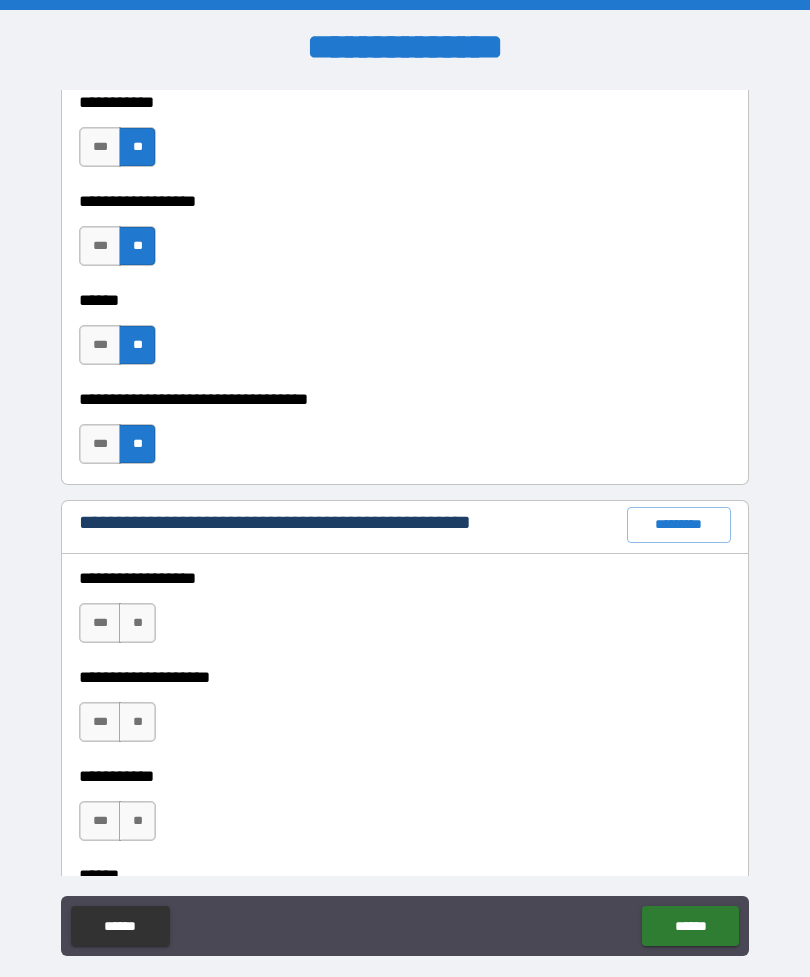 scroll, scrollTop: 2189, scrollLeft: 0, axis: vertical 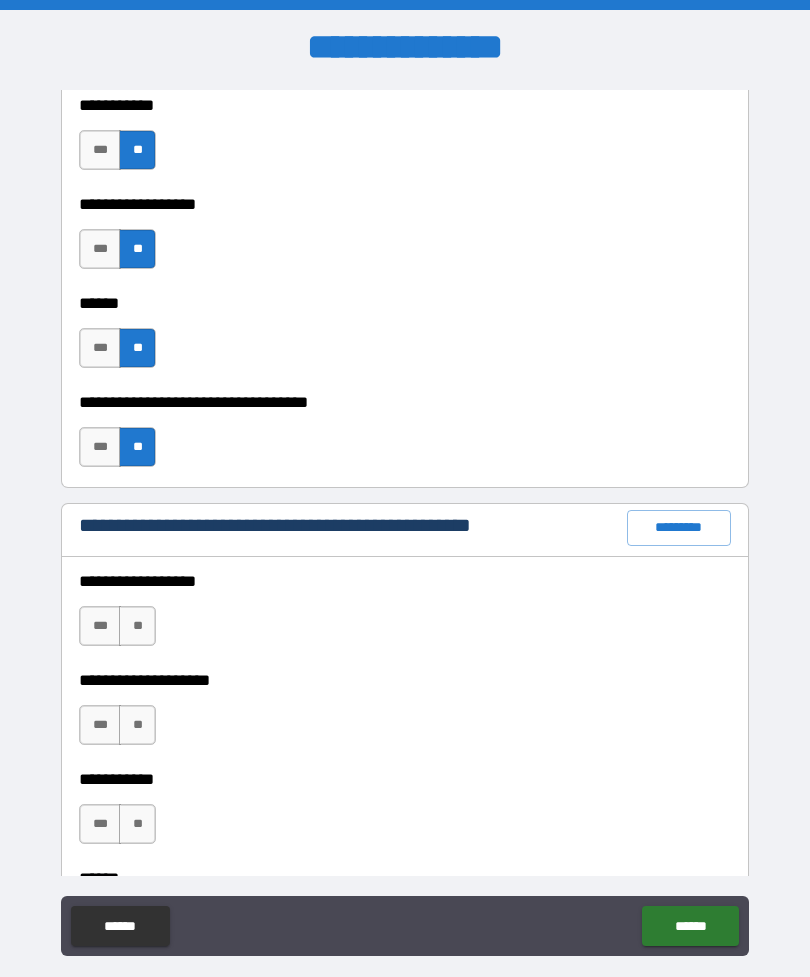 click on "*********" at bounding box center (679, 528) 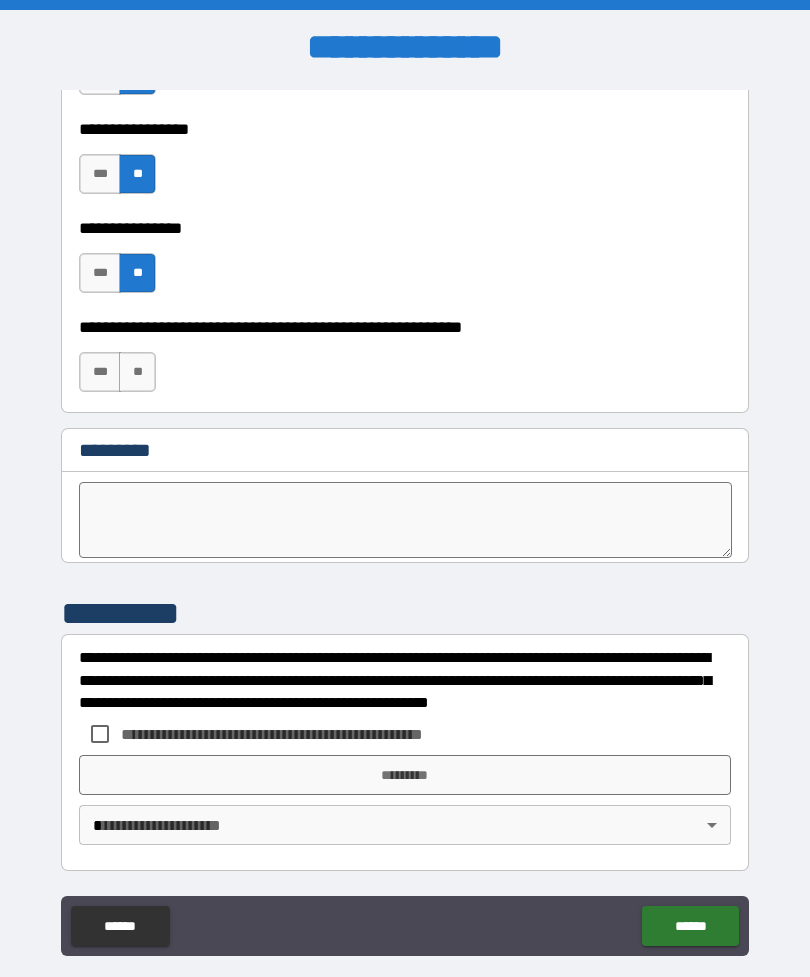 scroll, scrollTop: 10066, scrollLeft: 0, axis: vertical 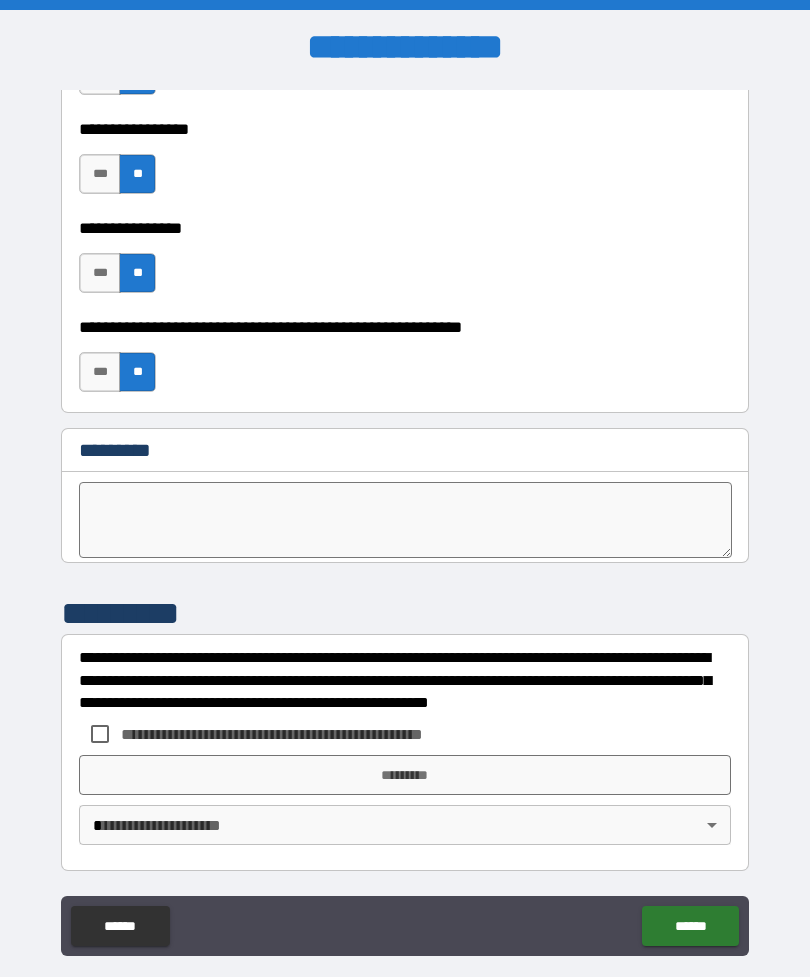 click on "**" at bounding box center [137, 372] 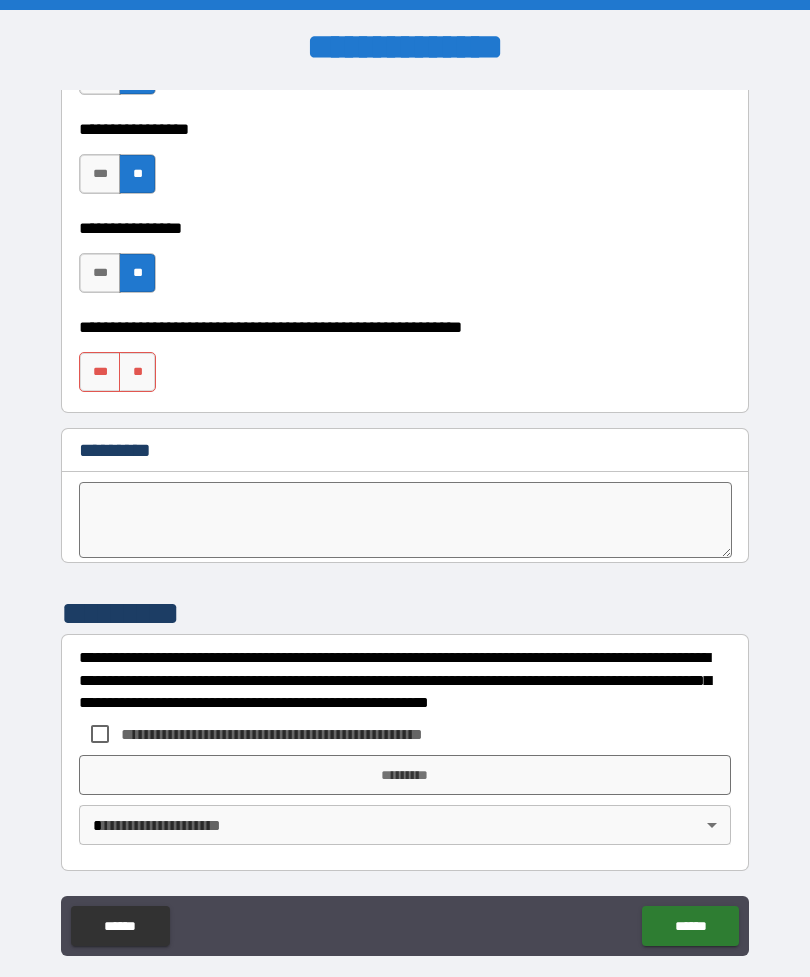 click on "**" at bounding box center [137, 372] 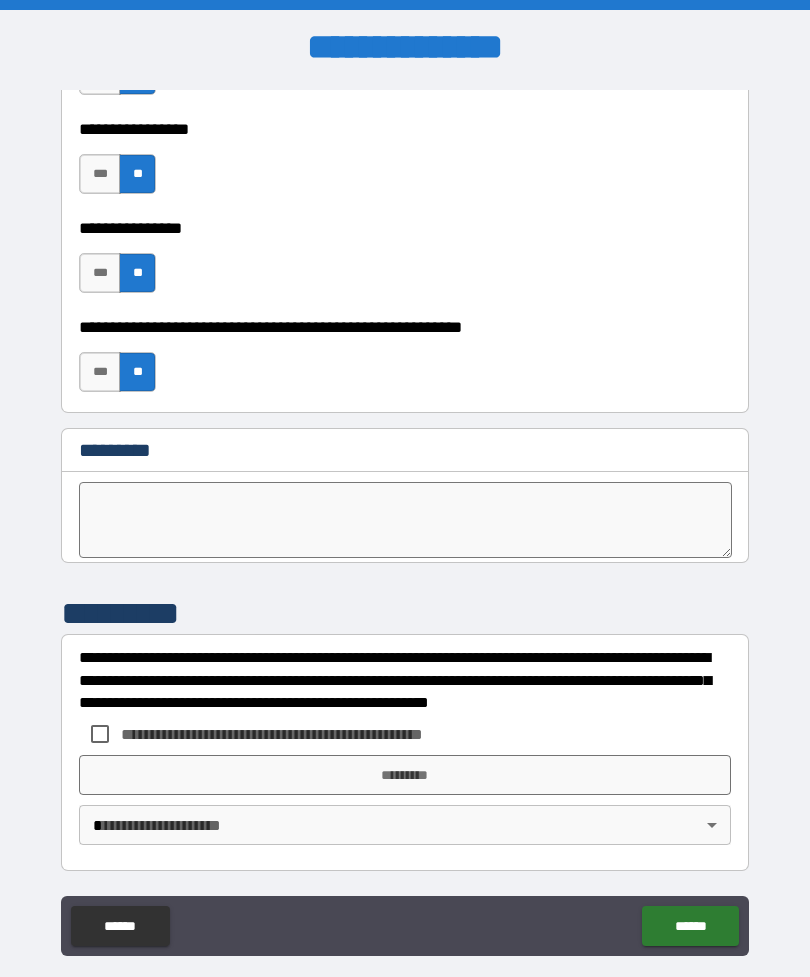 scroll, scrollTop: 10066, scrollLeft: 0, axis: vertical 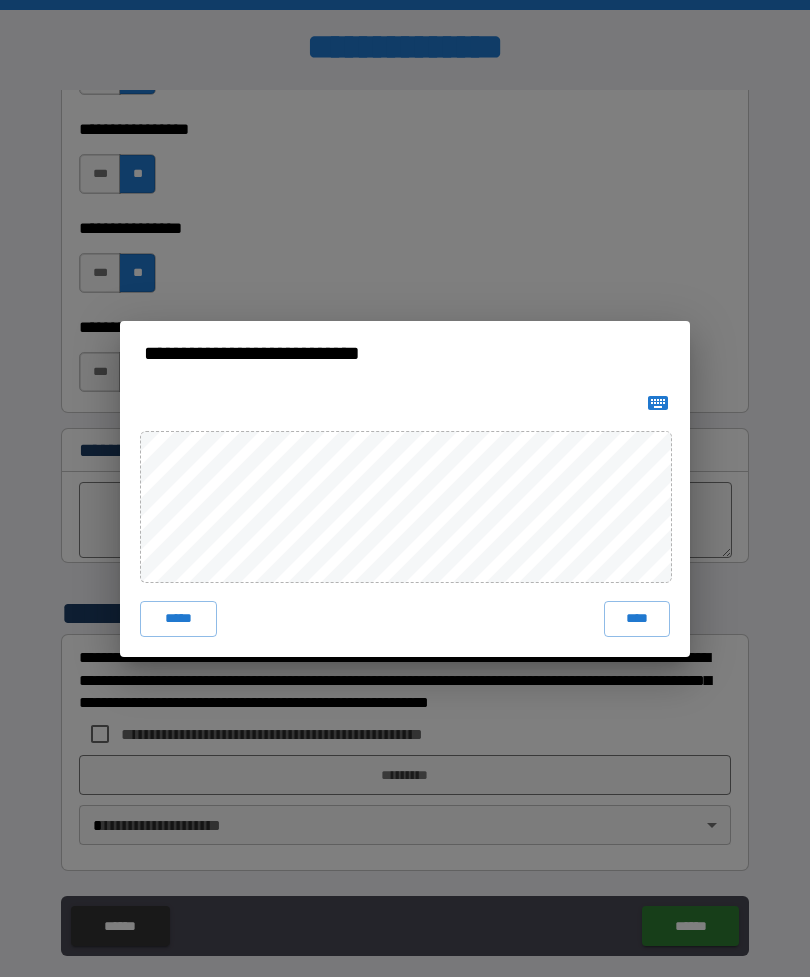 click on "****" at bounding box center (637, 619) 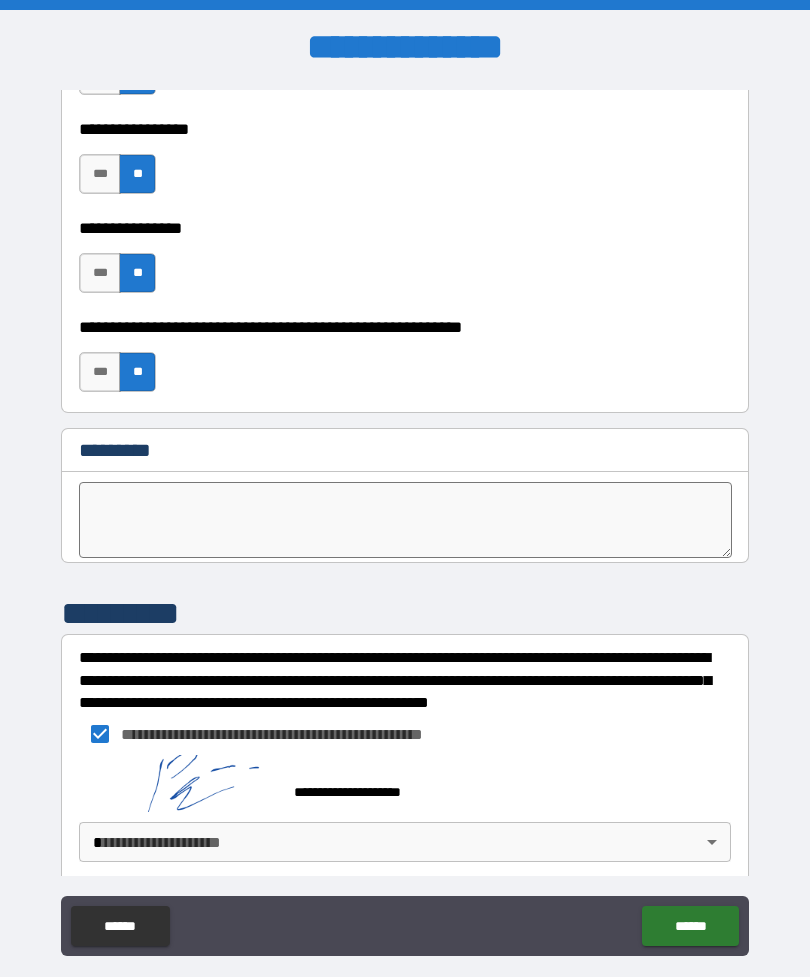 click on "[FIRST] [LAST] [CITY] [STATE] [ZIP] [STREET] [NUMBER] [COUNTRY] [PHONE] [EMAIL]" at bounding box center [405, 520] 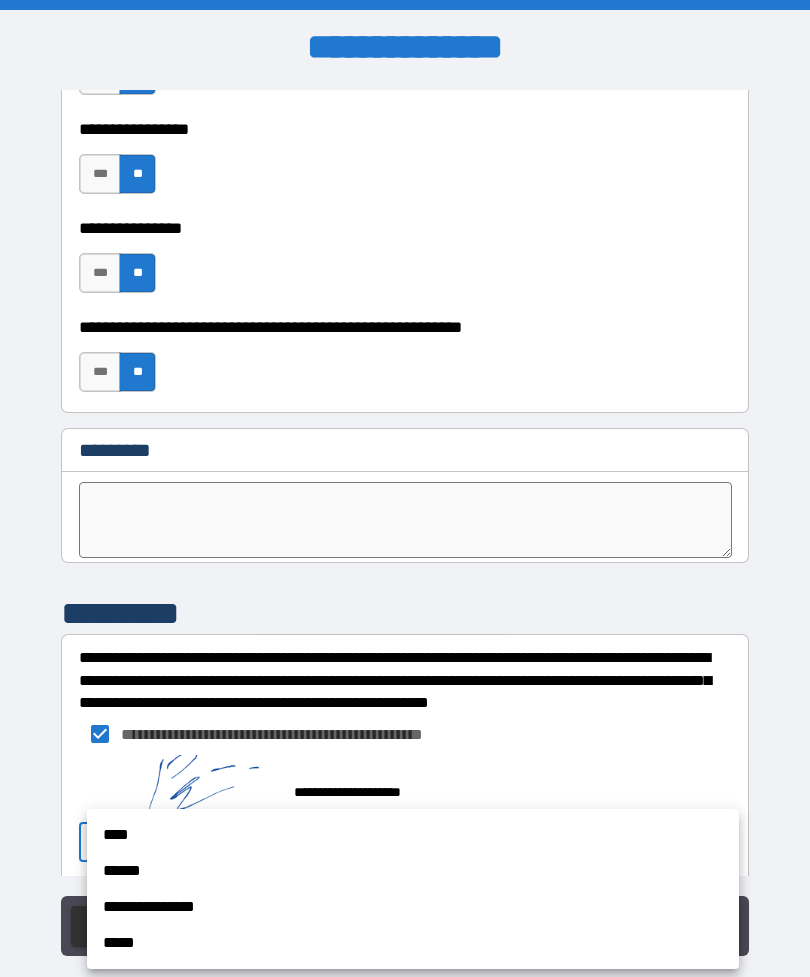 click on "****" at bounding box center (413, 835) 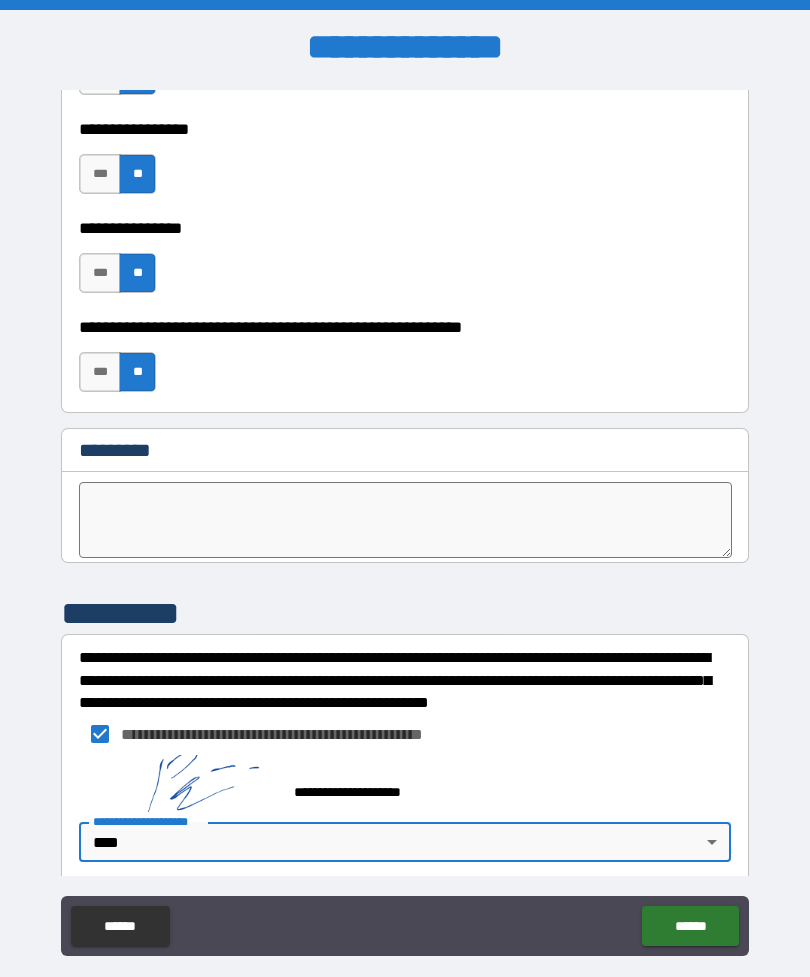 click on "******" at bounding box center (690, 926) 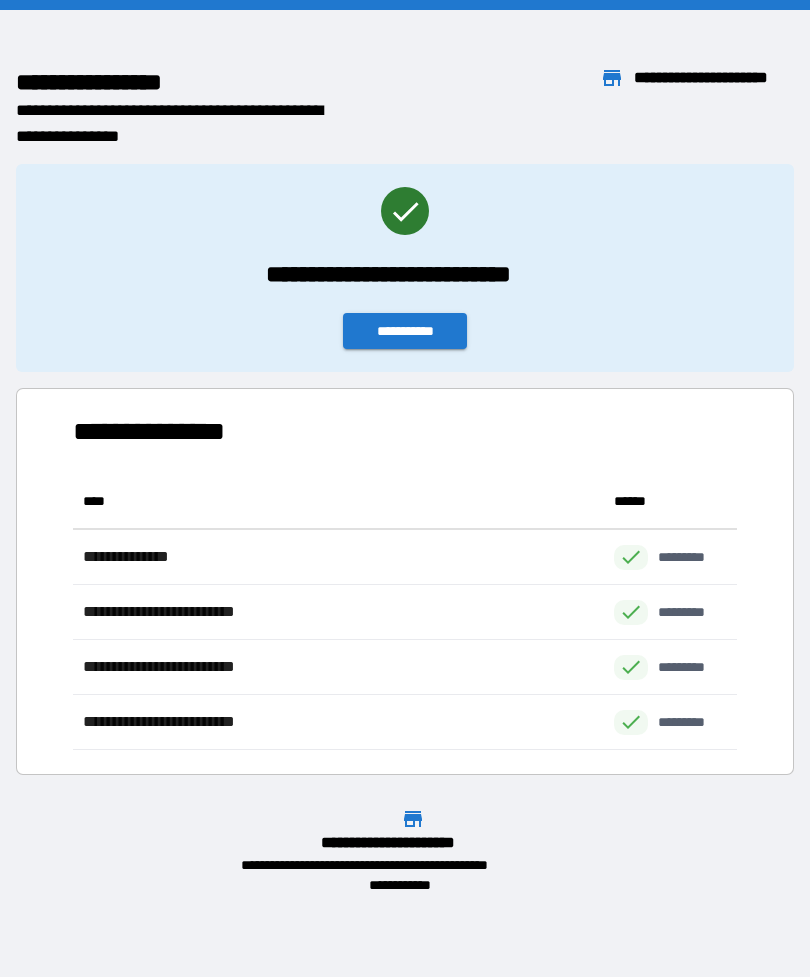 scroll, scrollTop: 1, scrollLeft: 1, axis: both 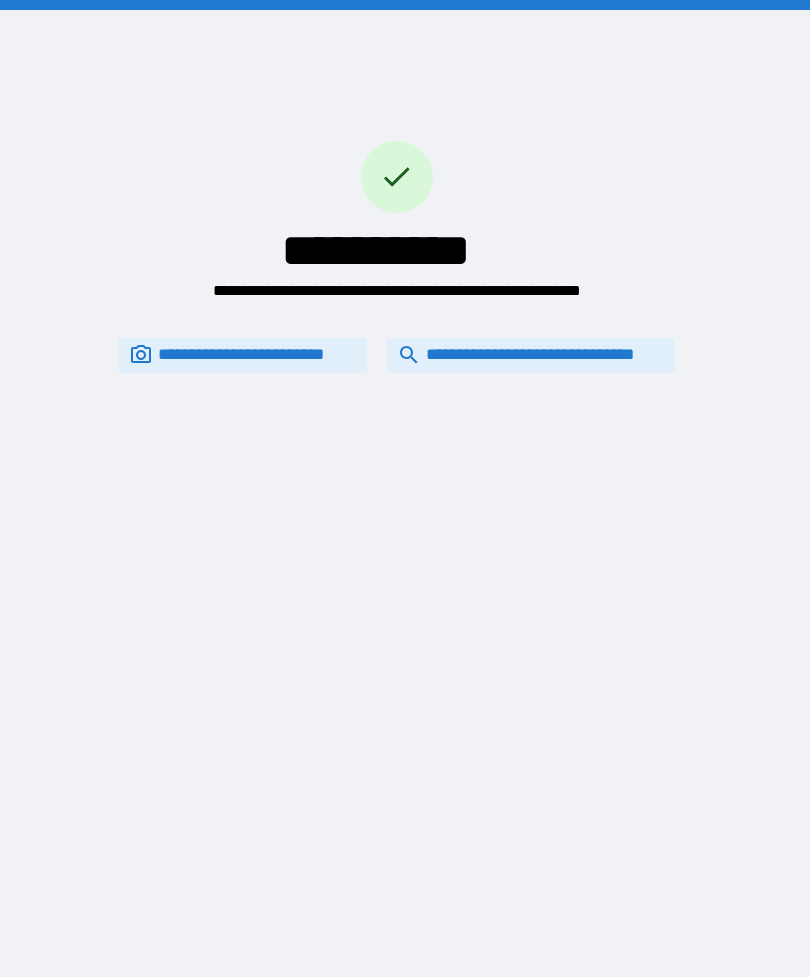 click on "**********" at bounding box center [531, 355] 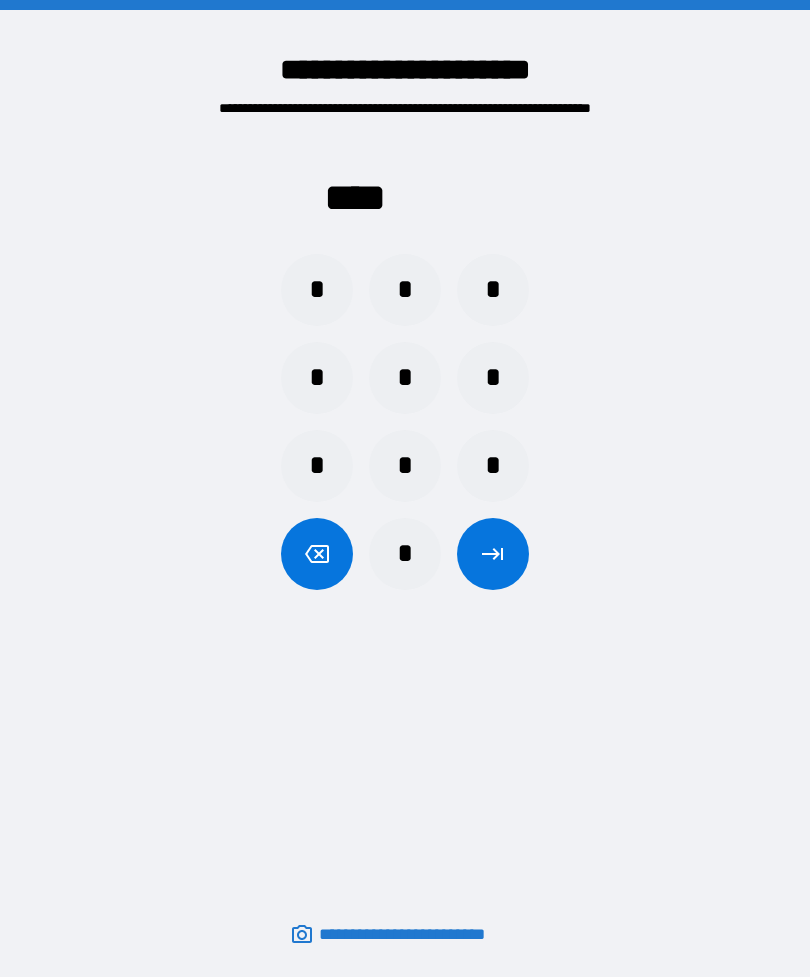 click on "*" at bounding box center (405, 554) 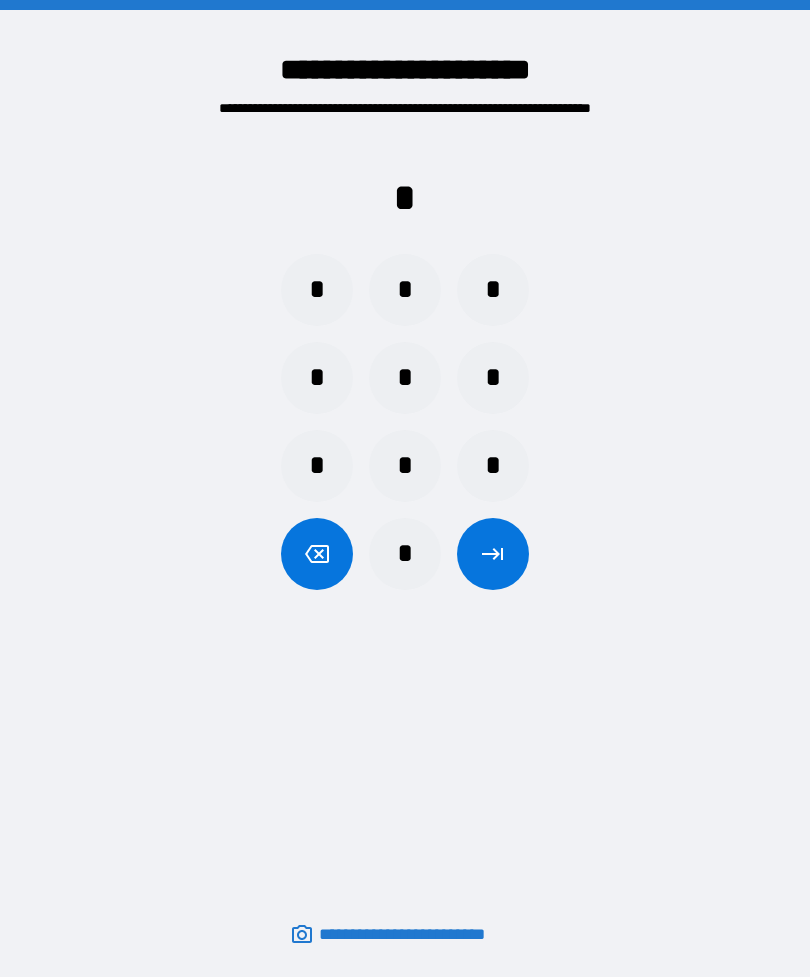 click on "*" at bounding box center [317, 378] 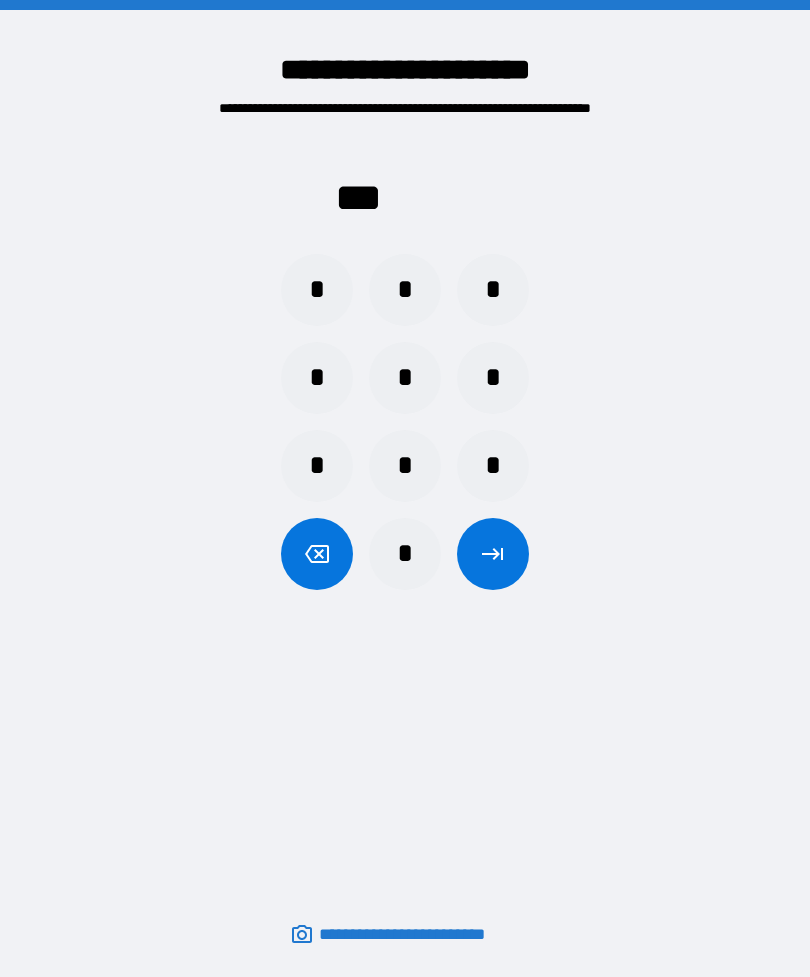 click on "*" at bounding box center (493, 466) 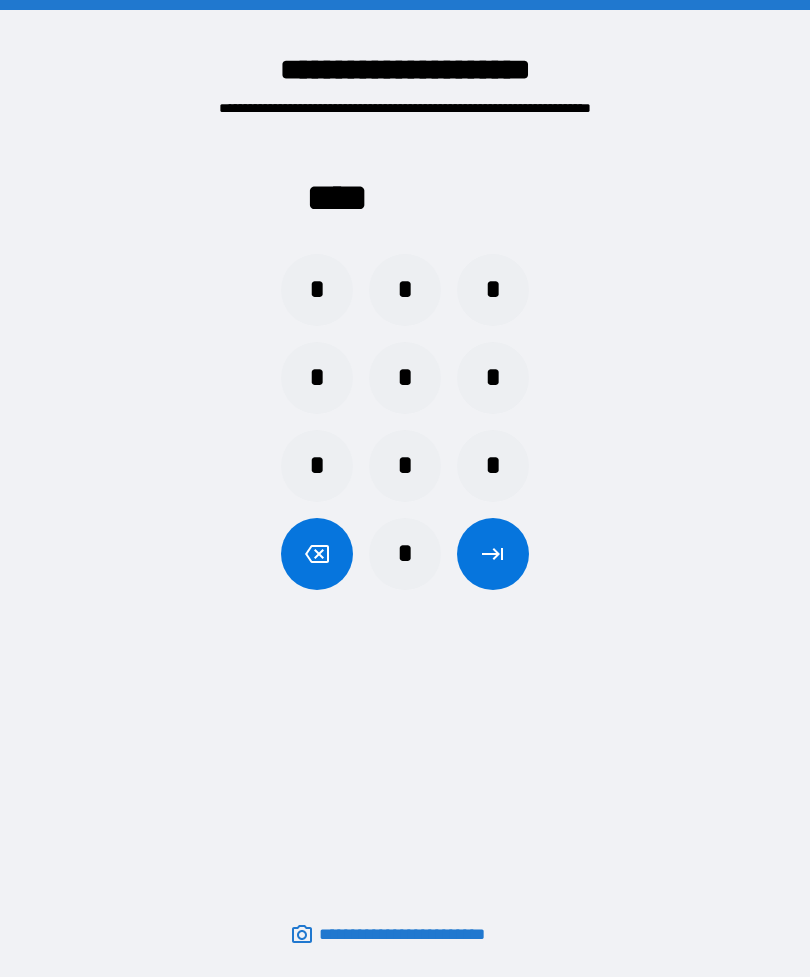 click 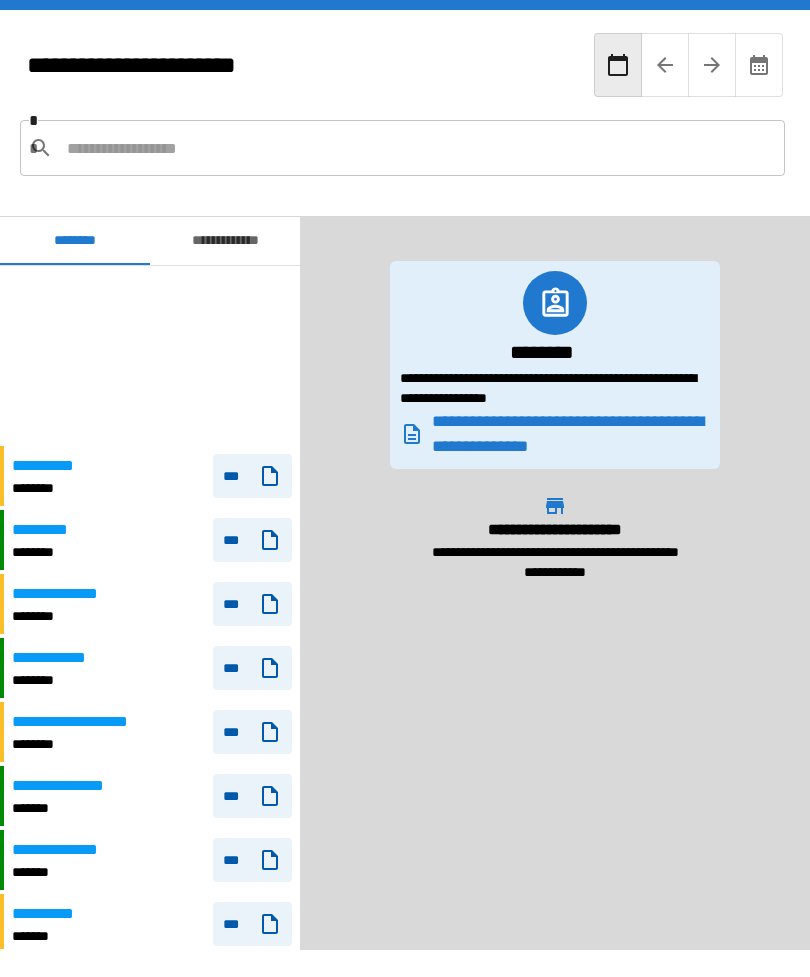 scroll, scrollTop: 180, scrollLeft: 0, axis: vertical 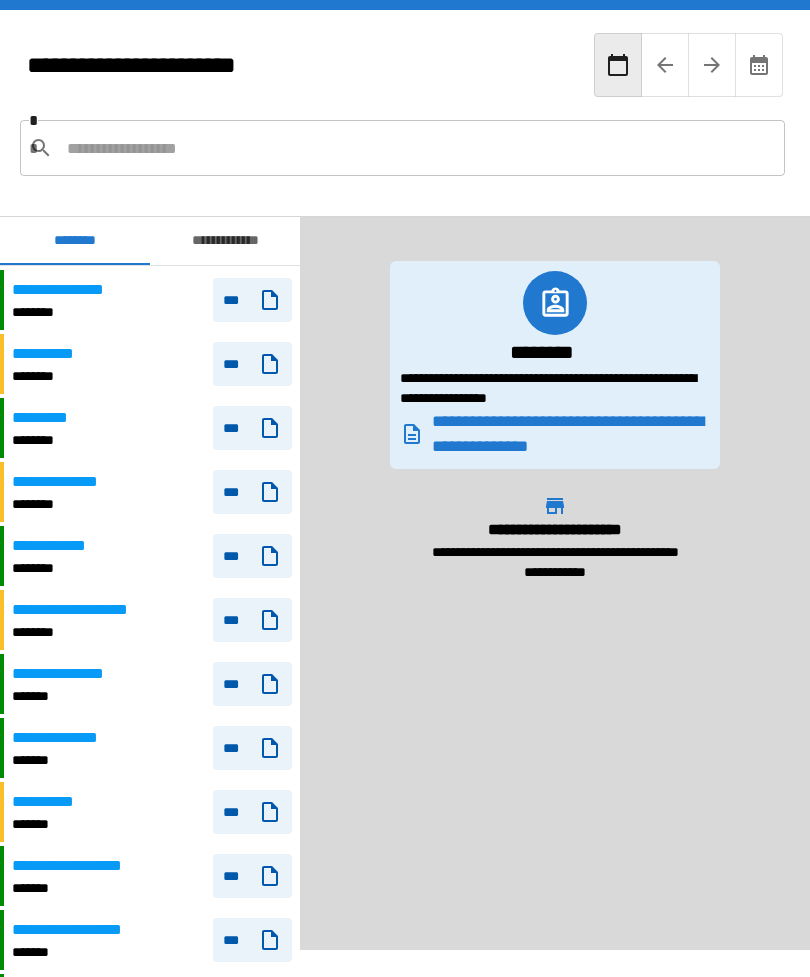 click at bounding box center (418, 148) 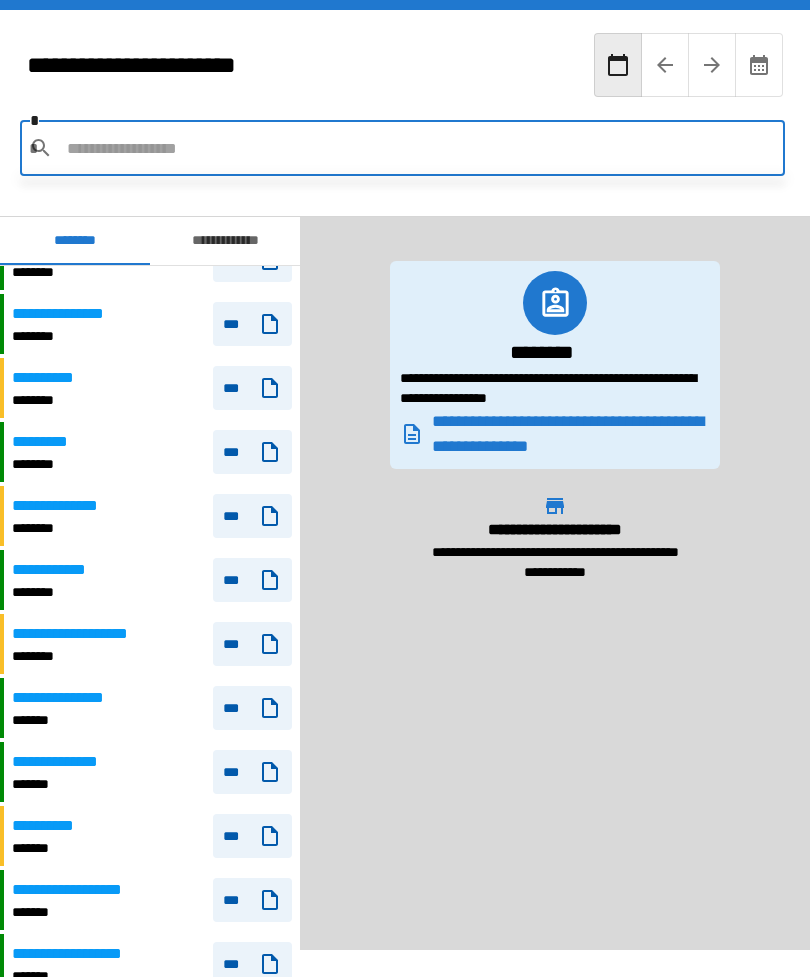 scroll, scrollTop: 93, scrollLeft: 0, axis: vertical 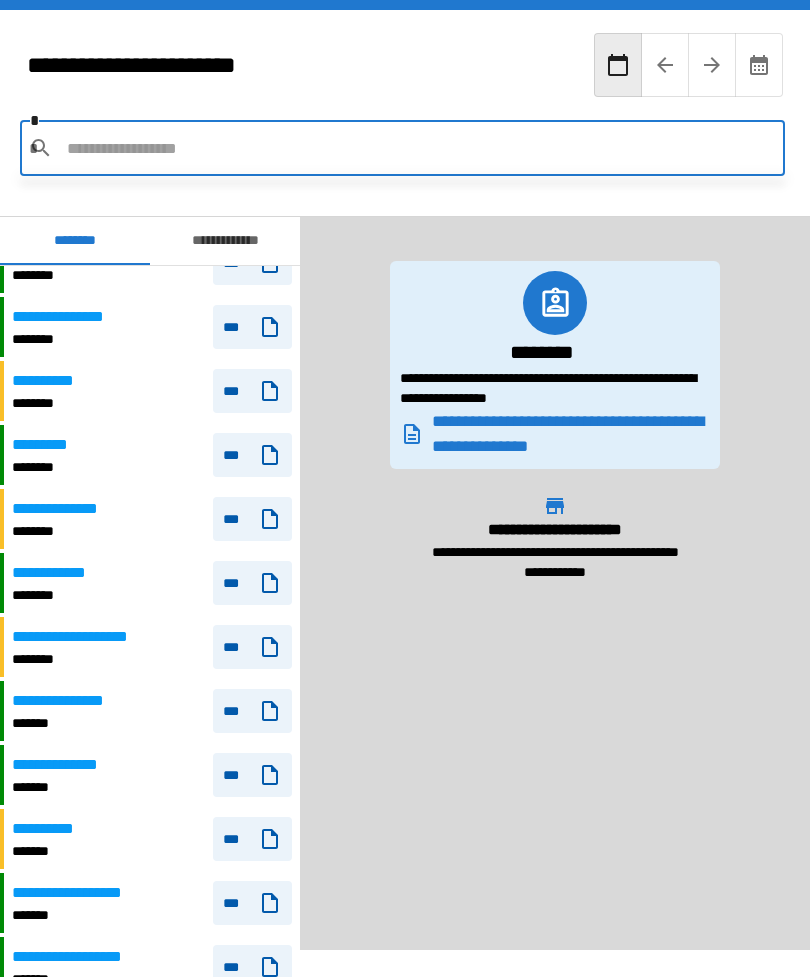 click on "[FIRST] [LAST] [CITY]" at bounding box center (152, 327) 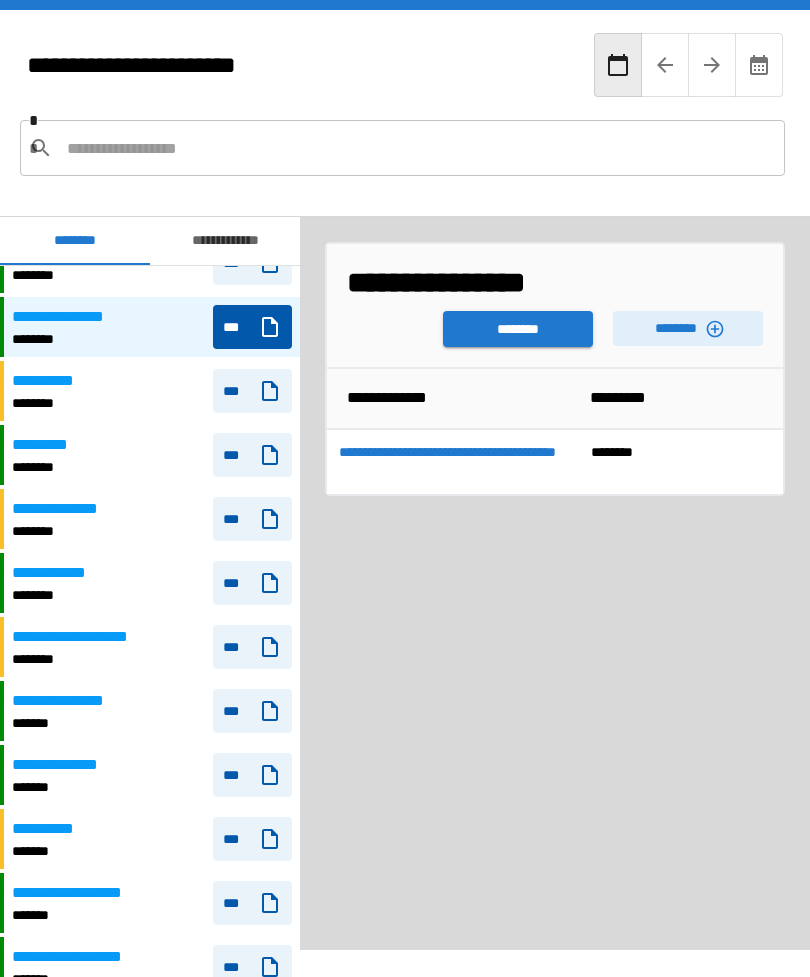 click on "********" at bounding box center (688, 328) 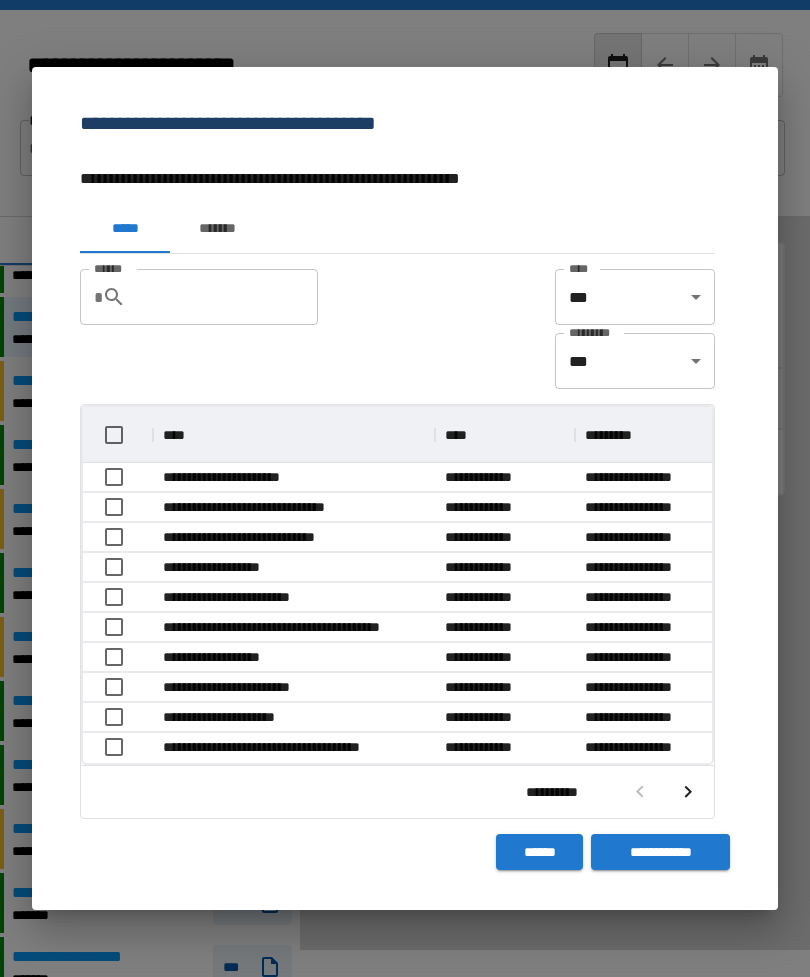 scroll, scrollTop: 1, scrollLeft: 1, axis: both 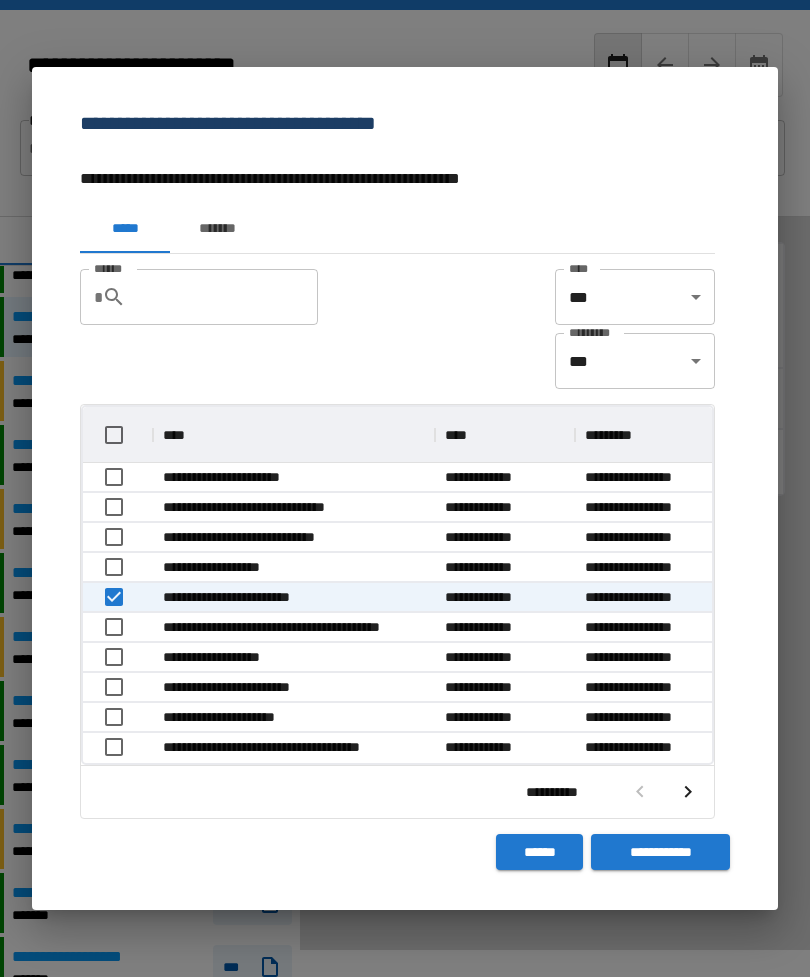 click on "**********" at bounding box center (660, 852) 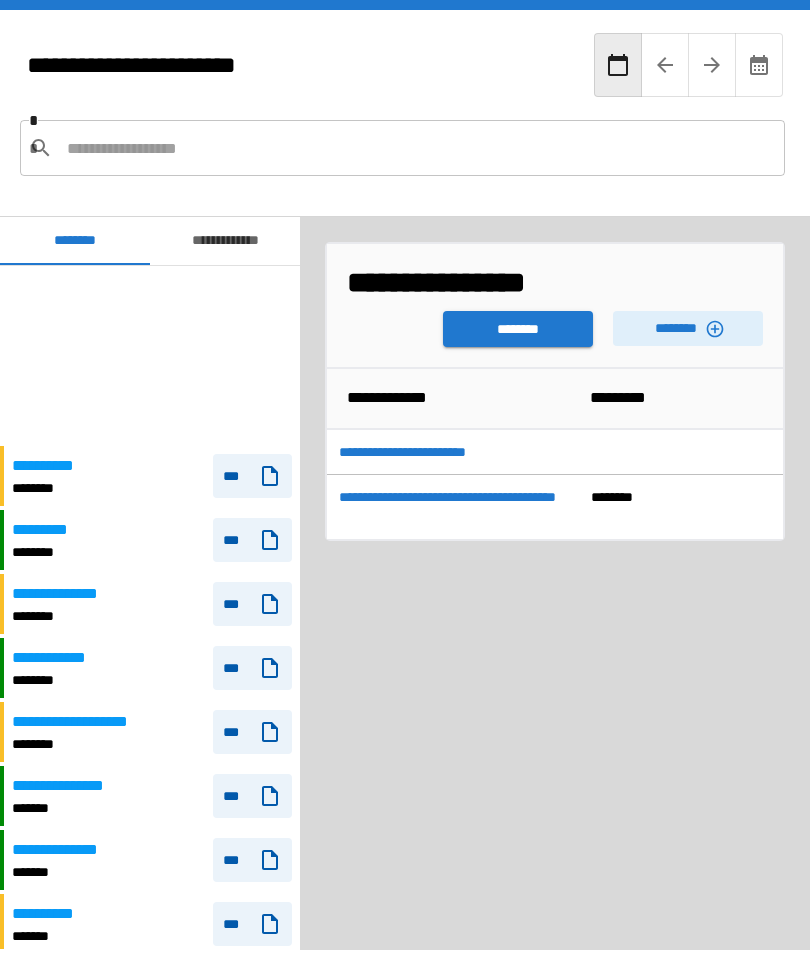 scroll, scrollTop: 180, scrollLeft: 0, axis: vertical 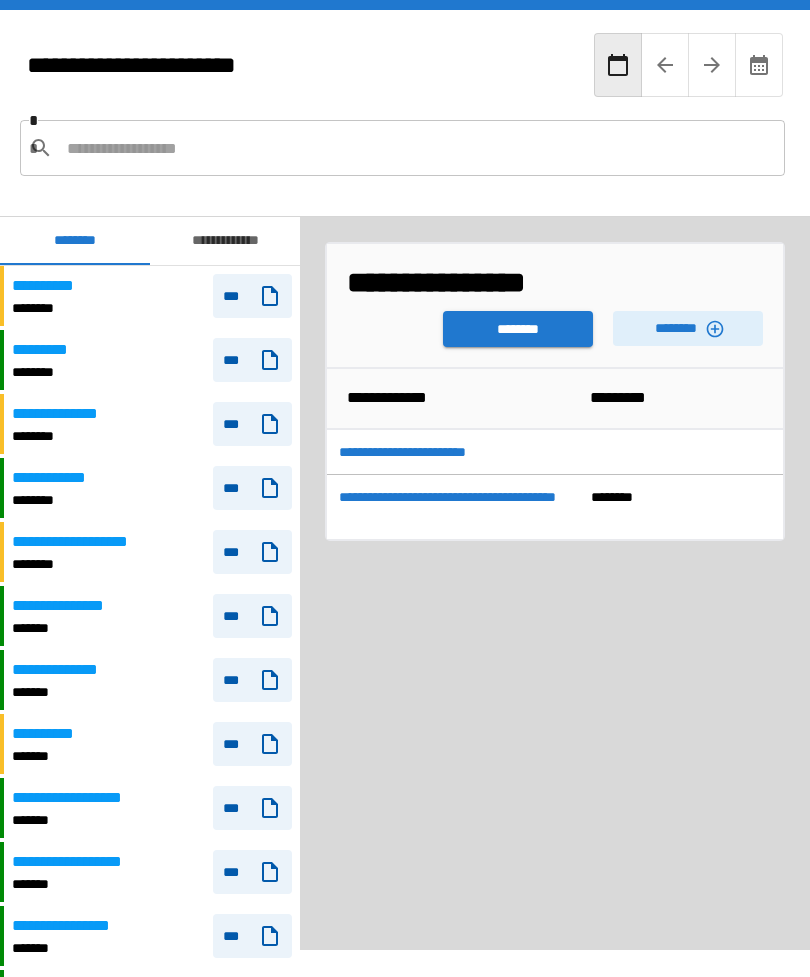 click on "********" at bounding box center [518, 329] 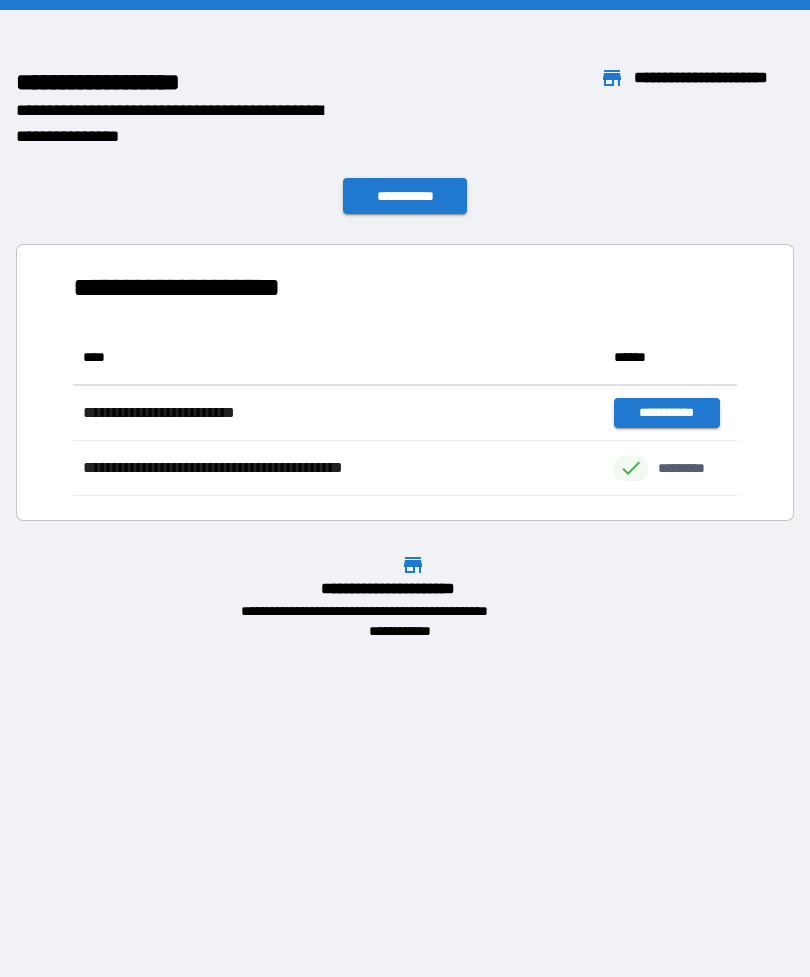 scroll, scrollTop: 166, scrollLeft: 664, axis: both 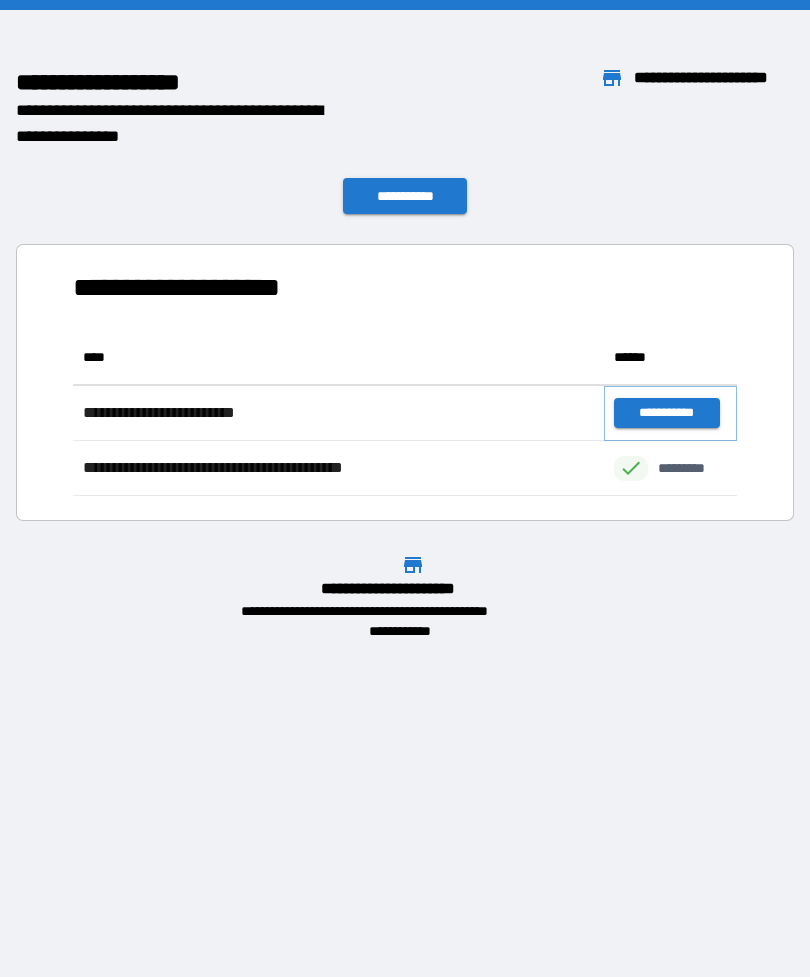 click on "**********" at bounding box center (666, 413) 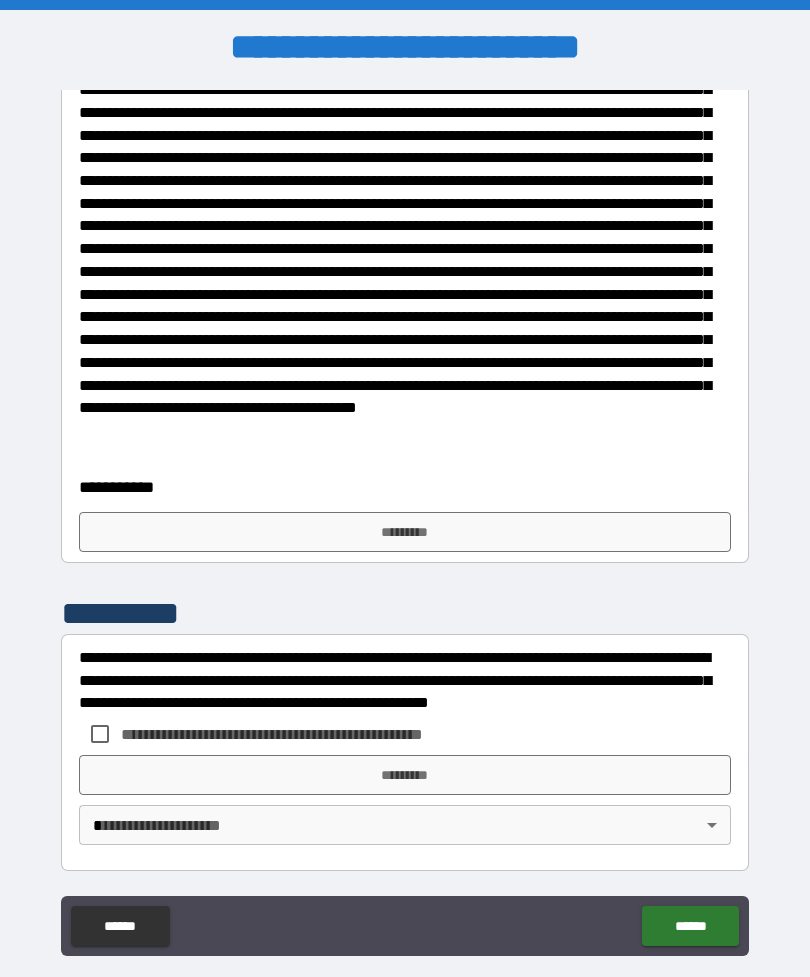 scroll, scrollTop: 1103, scrollLeft: 0, axis: vertical 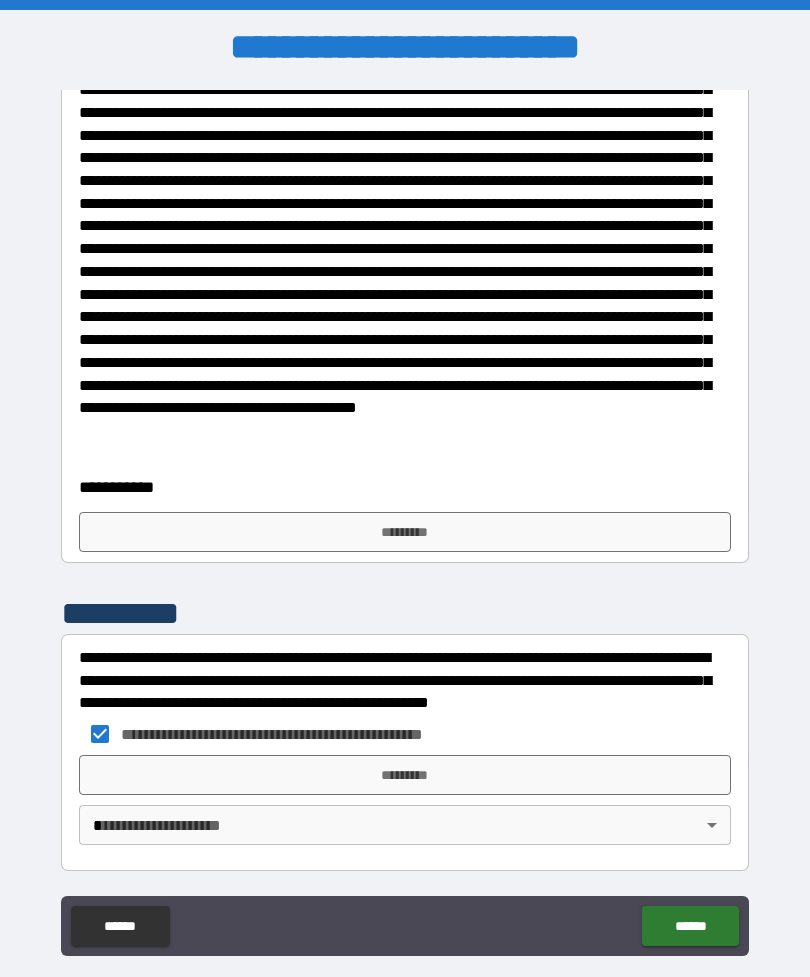 click on "*********" at bounding box center [405, 532] 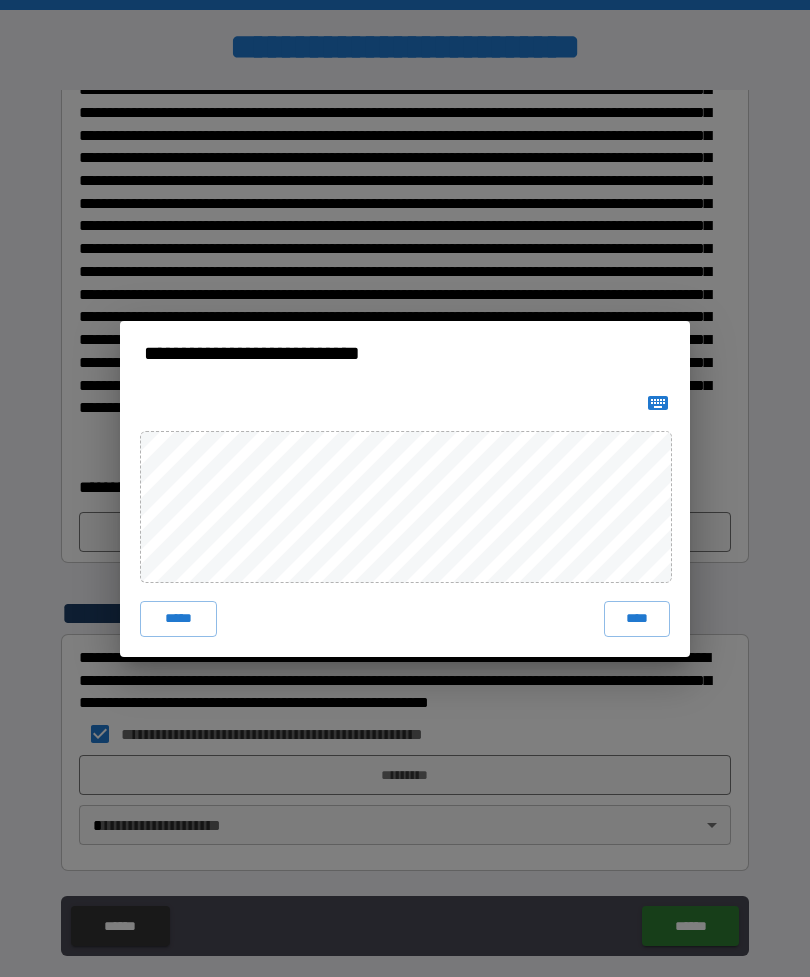click on "****" at bounding box center (637, 619) 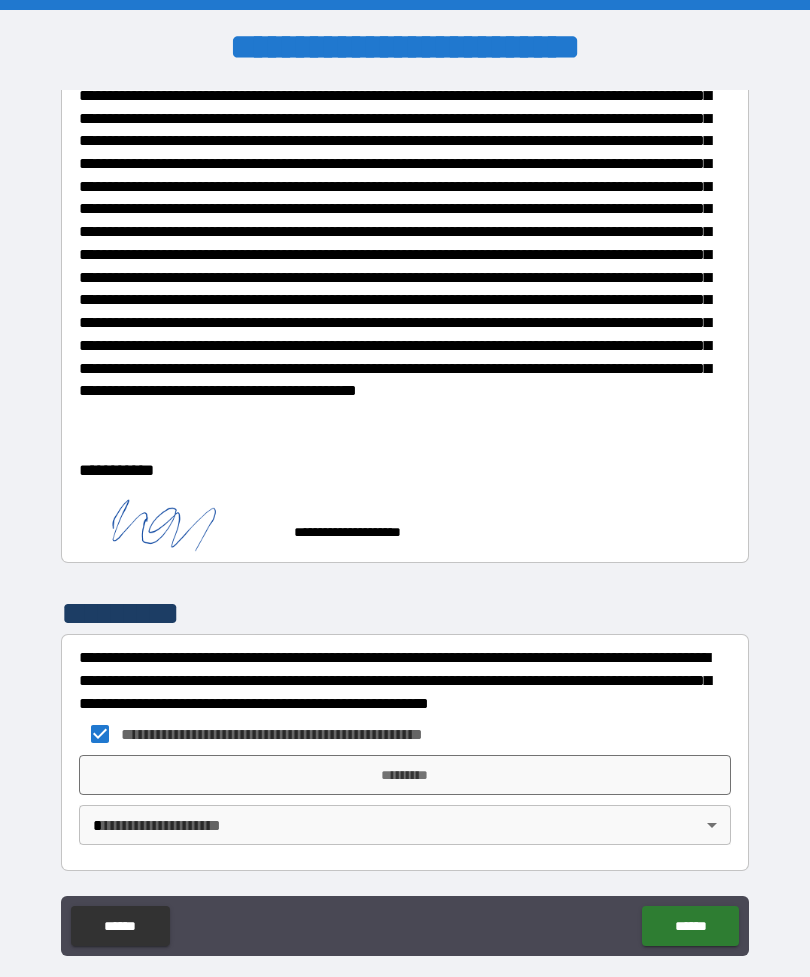 scroll, scrollTop: 1120, scrollLeft: 0, axis: vertical 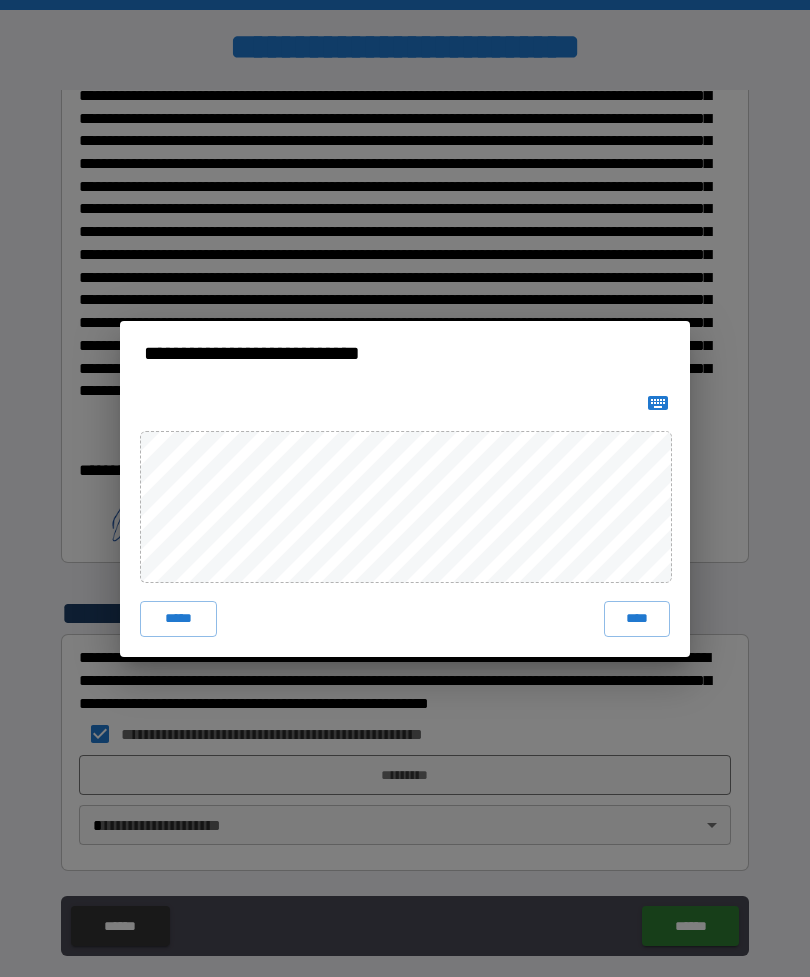 click on "****" at bounding box center [637, 619] 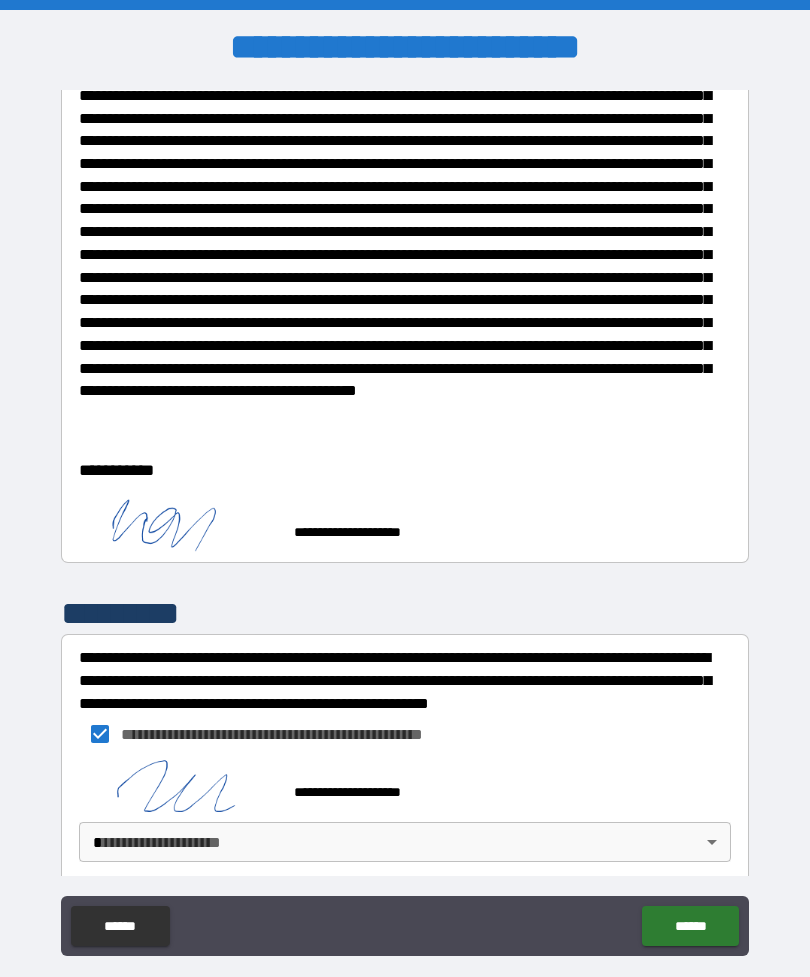scroll, scrollTop: 1110, scrollLeft: 0, axis: vertical 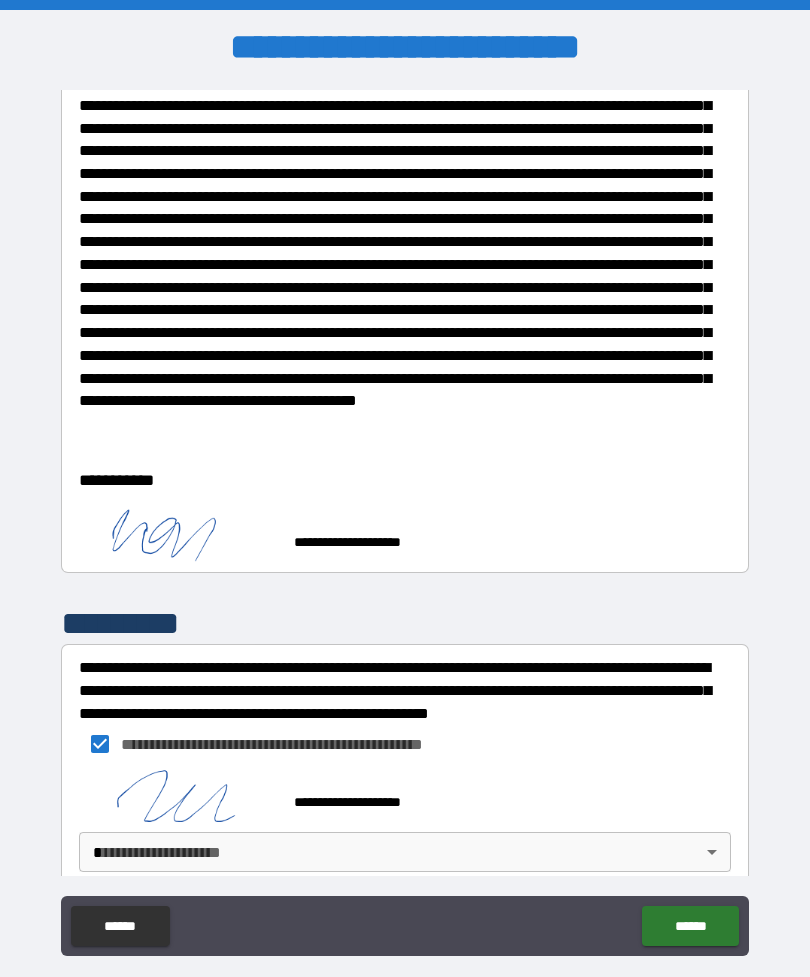 click on "******" at bounding box center (690, 926) 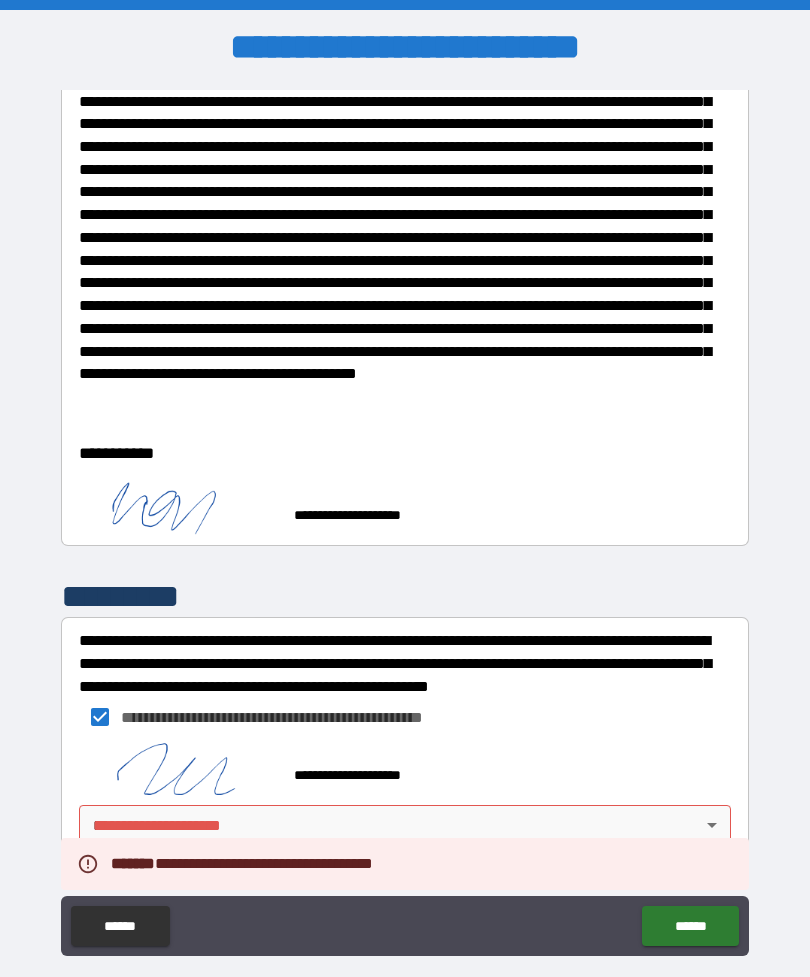 scroll, scrollTop: 1137, scrollLeft: 0, axis: vertical 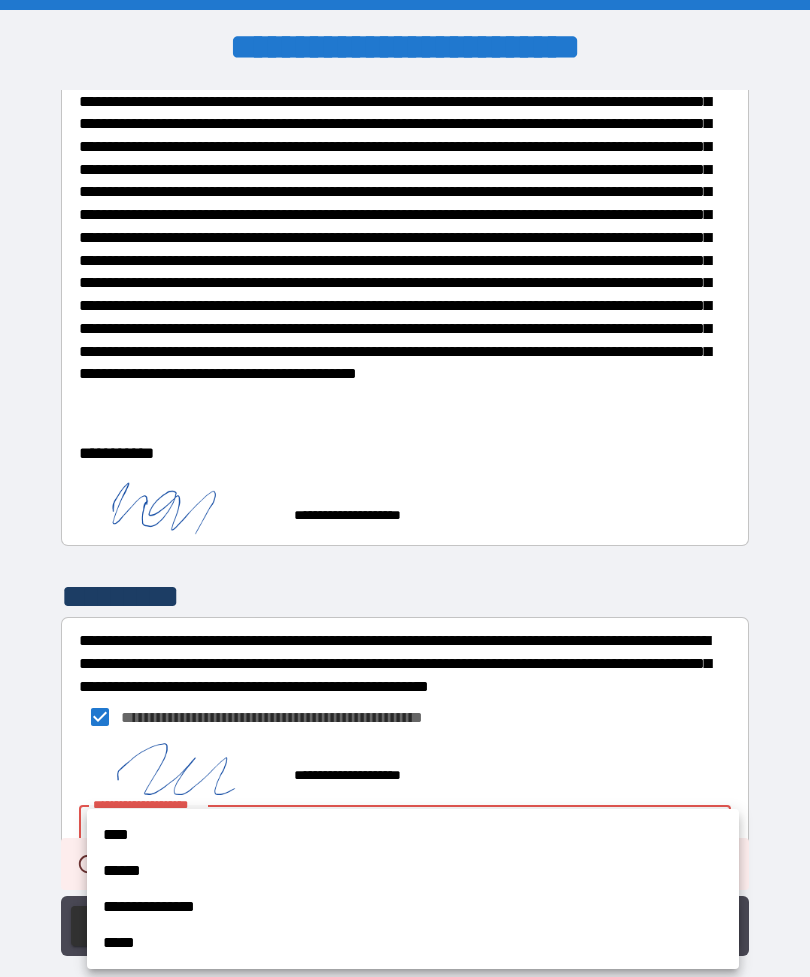 click on "****" at bounding box center (413, 835) 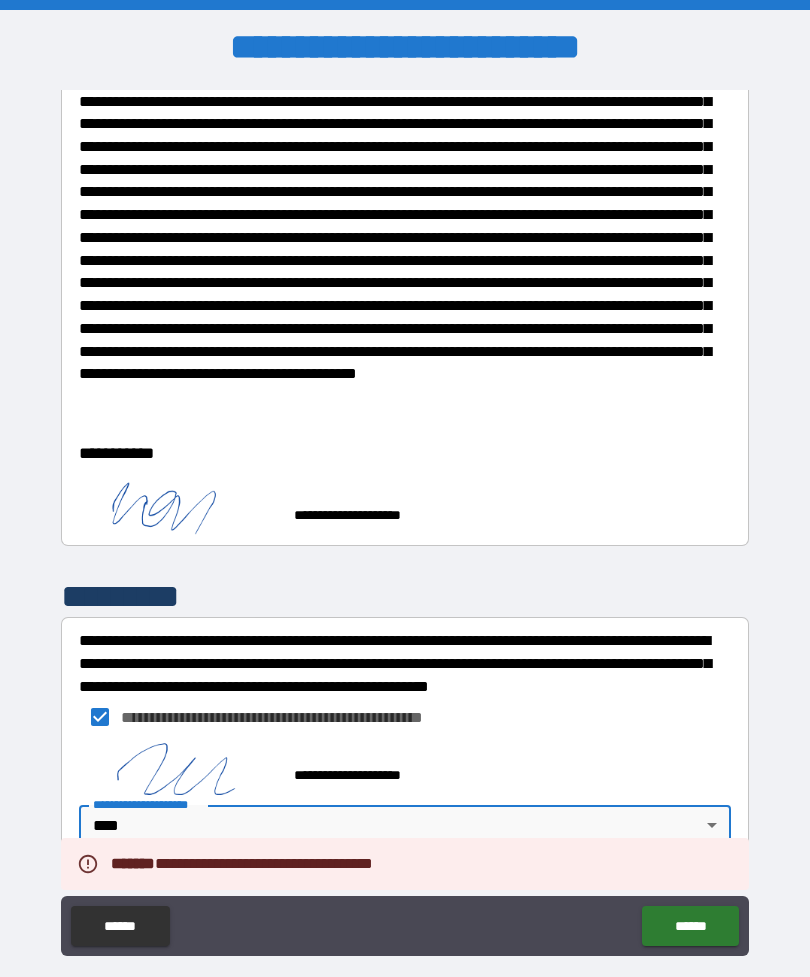 type on "****" 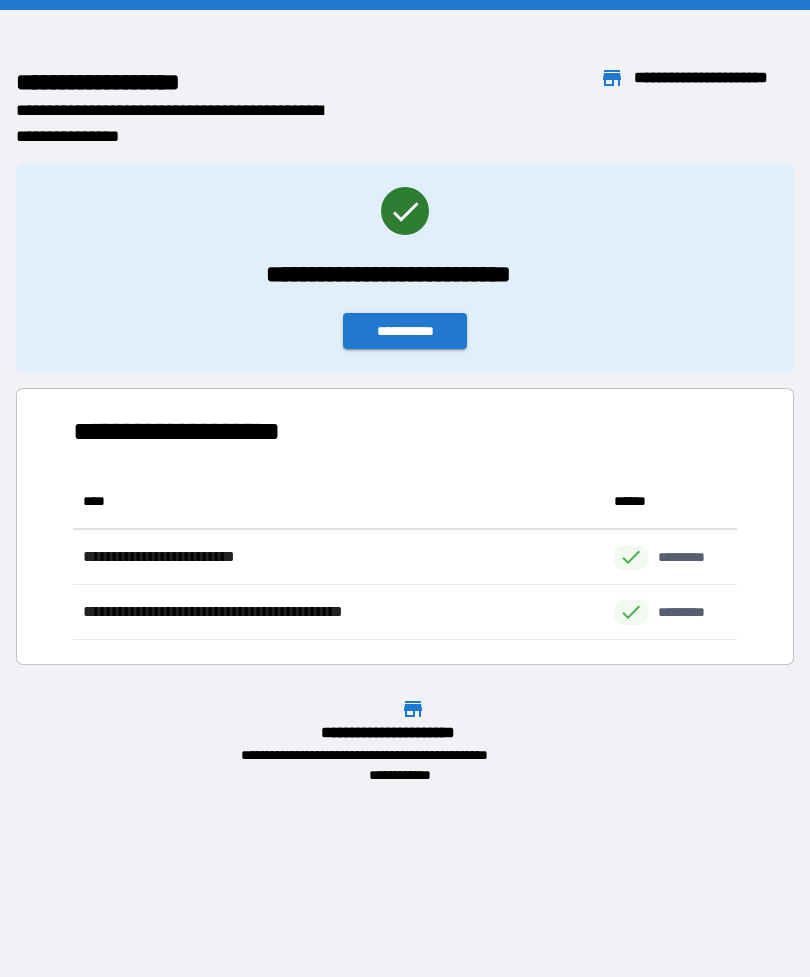 scroll, scrollTop: 1, scrollLeft: 1, axis: both 